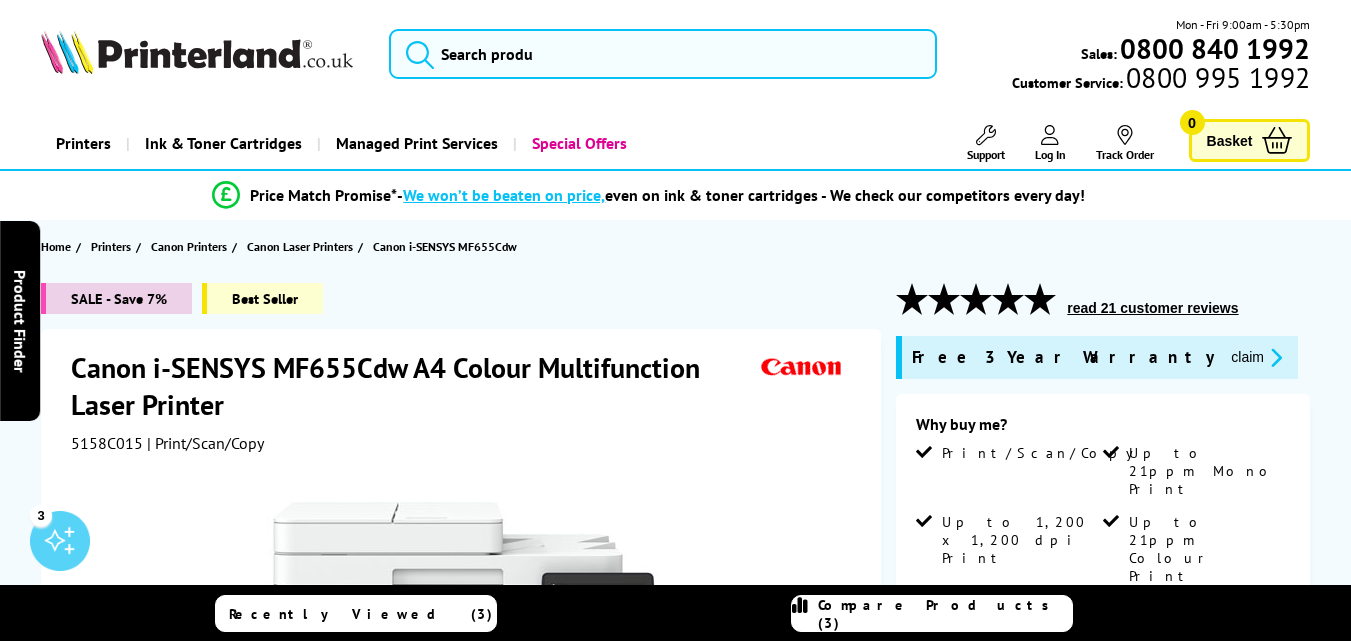 scroll, scrollTop: 100, scrollLeft: 0, axis: vertical 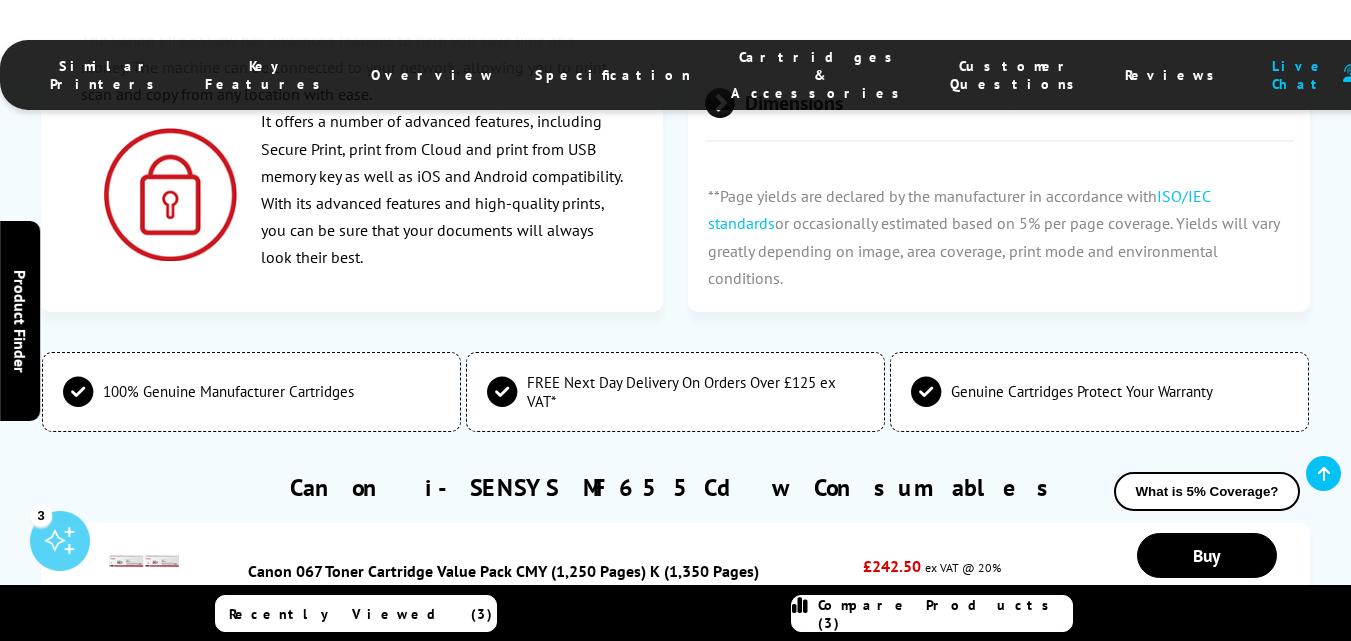click on "Canon 067H High Capacity Toner Cartridge Value Pack CMY ([PAGES]) K ([PAGES])" at bounding box center [533, 697] 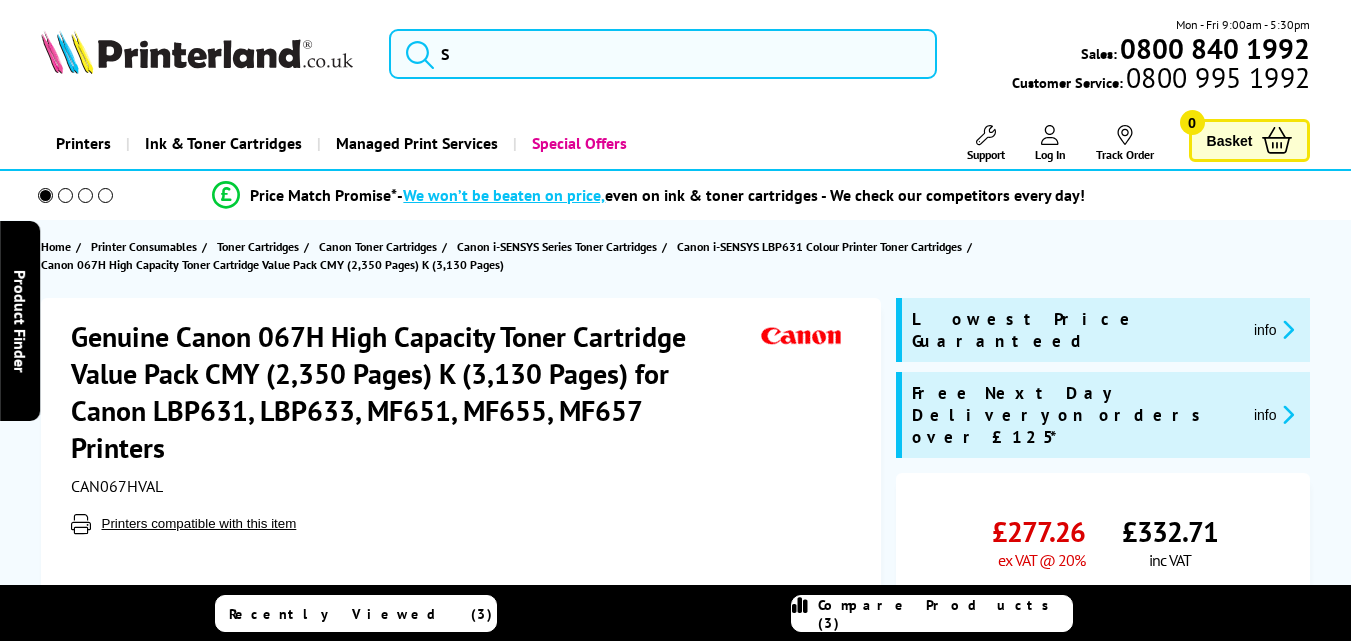 scroll, scrollTop: 0, scrollLeft: 0, axis: both 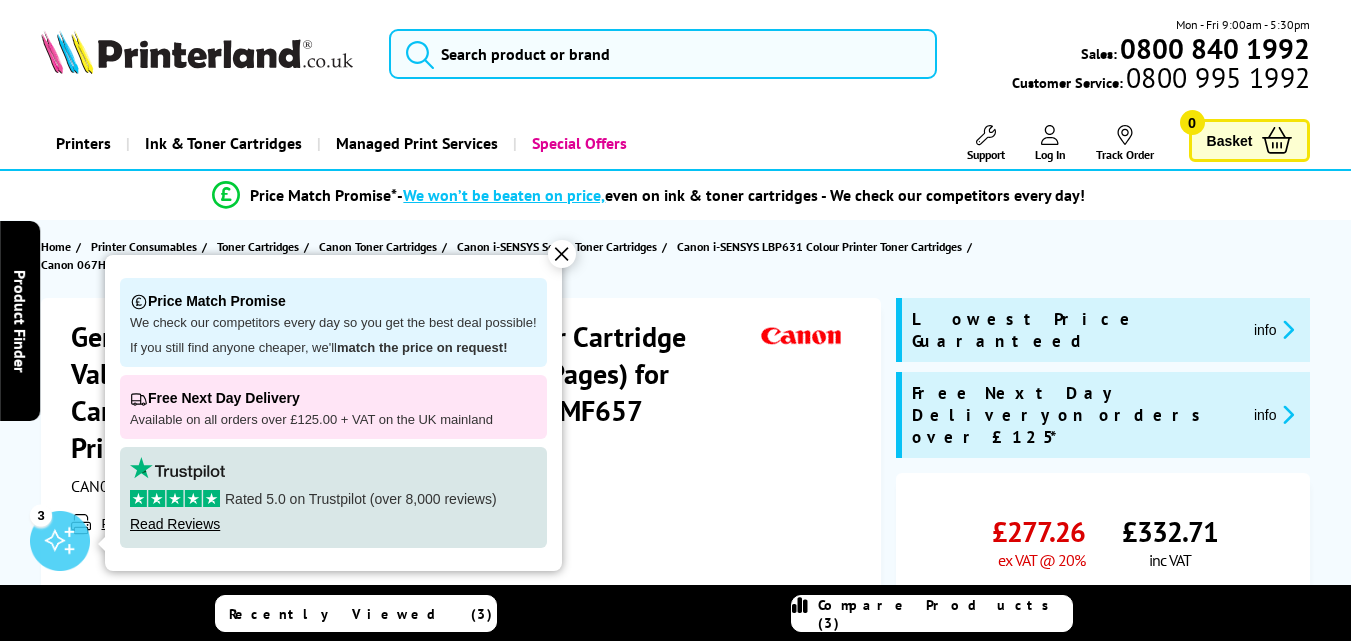 click on "Genuine Canon 067H High Capacity Toner Cartridge Value Pack CMY (2,350 Pages) K (3,130 Pages) for Canon LBP631, LBP633, MF651, MF655, MF657 Printers" at bounding box center [414, 392] 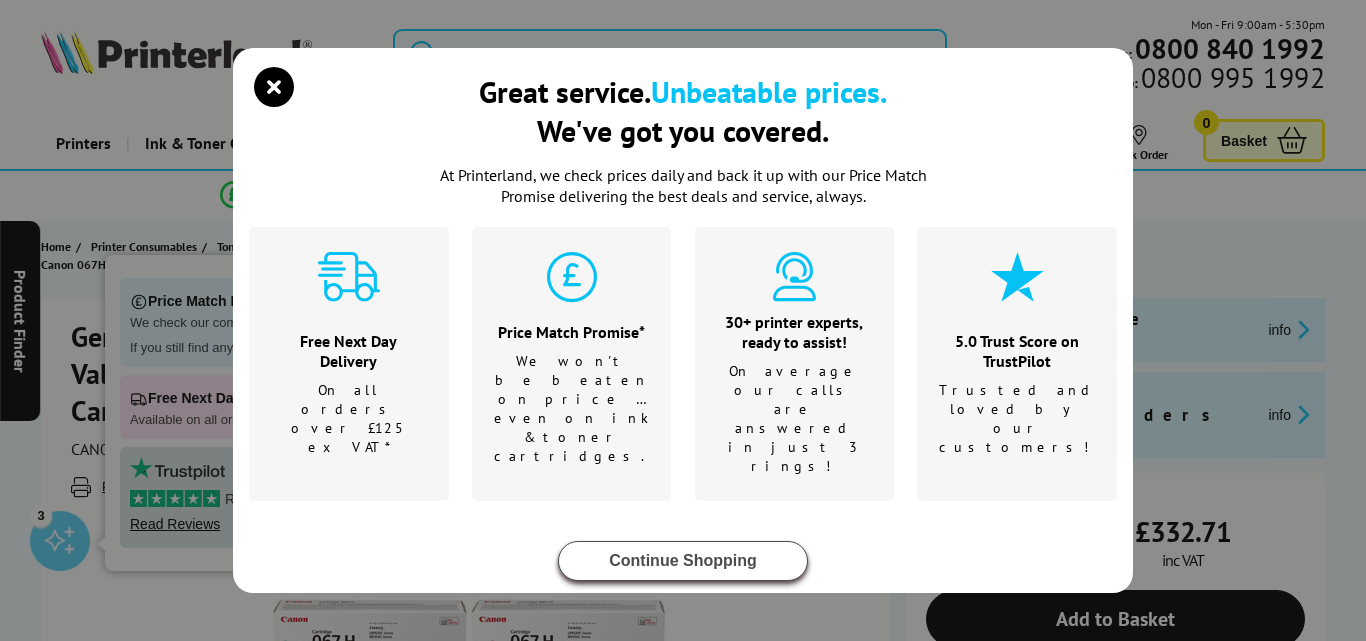 click on "Continue Shopping" at bounding box center [683, 561] 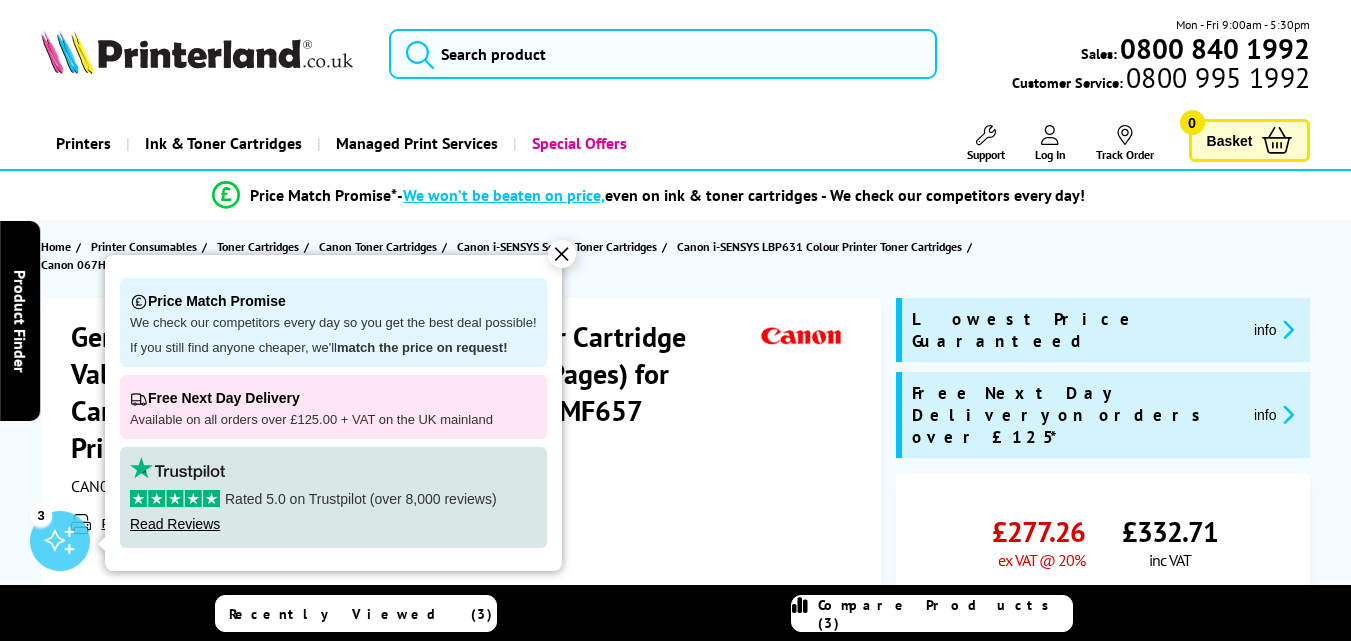 click on "✕" at bounding box center [562, 254] 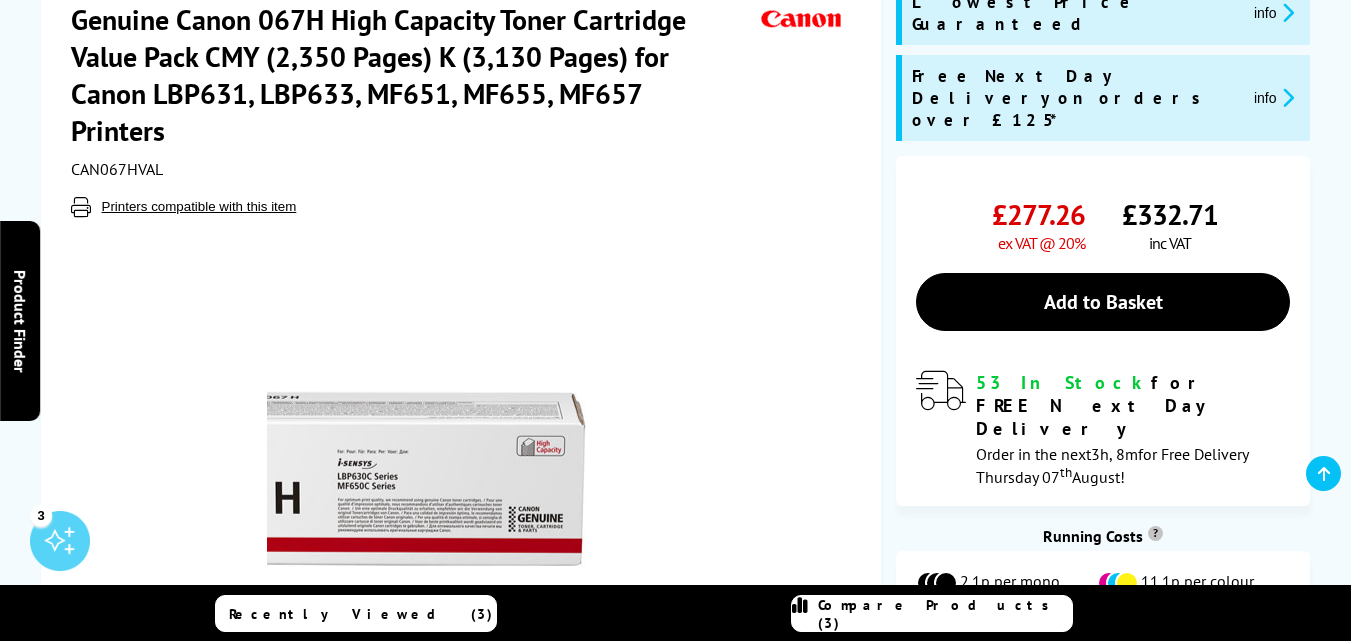 scroll, scrollTop: 300, scrollLeft: 0, axis: vertical 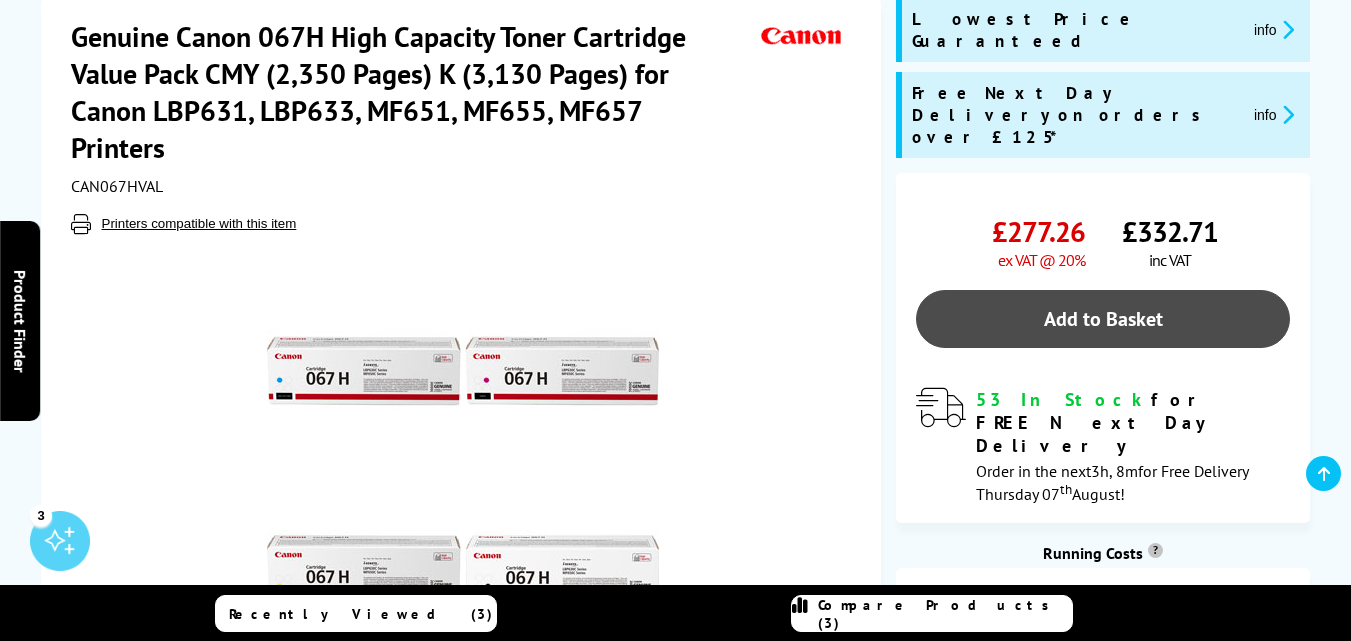 click on "Add to Basket" at bounding box center (1103, 319) 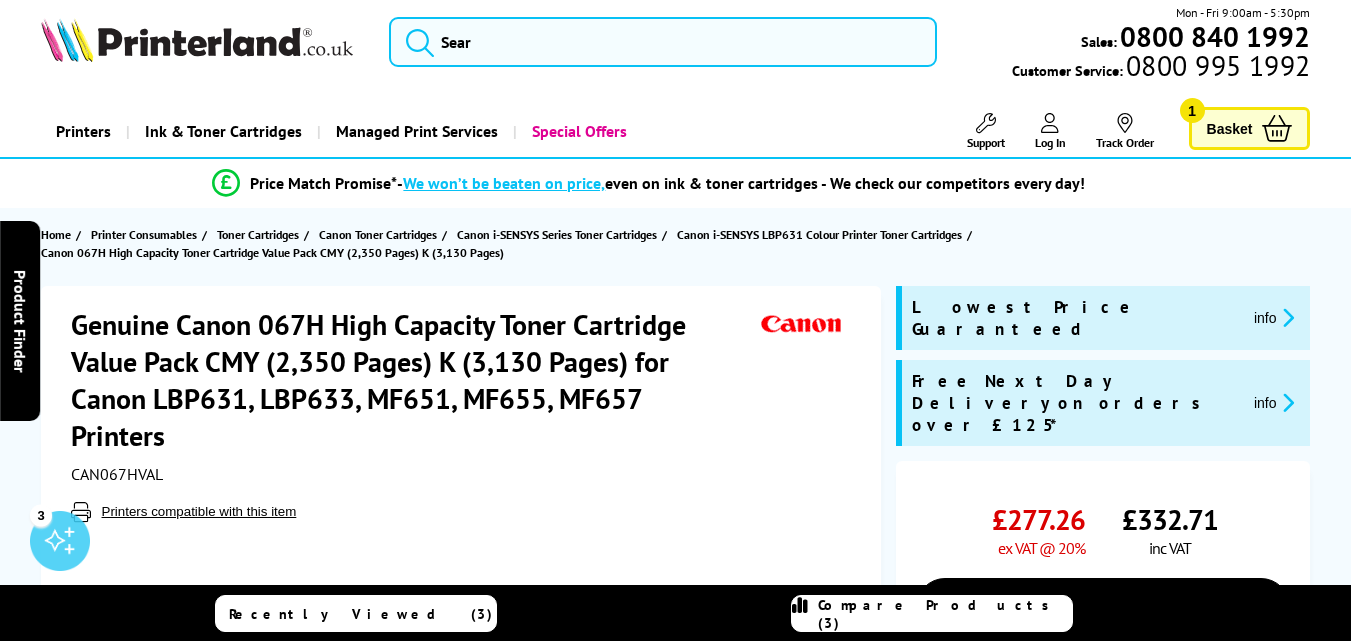 scroll, scrollTop: 0, scrollLeft: 0, axis: both 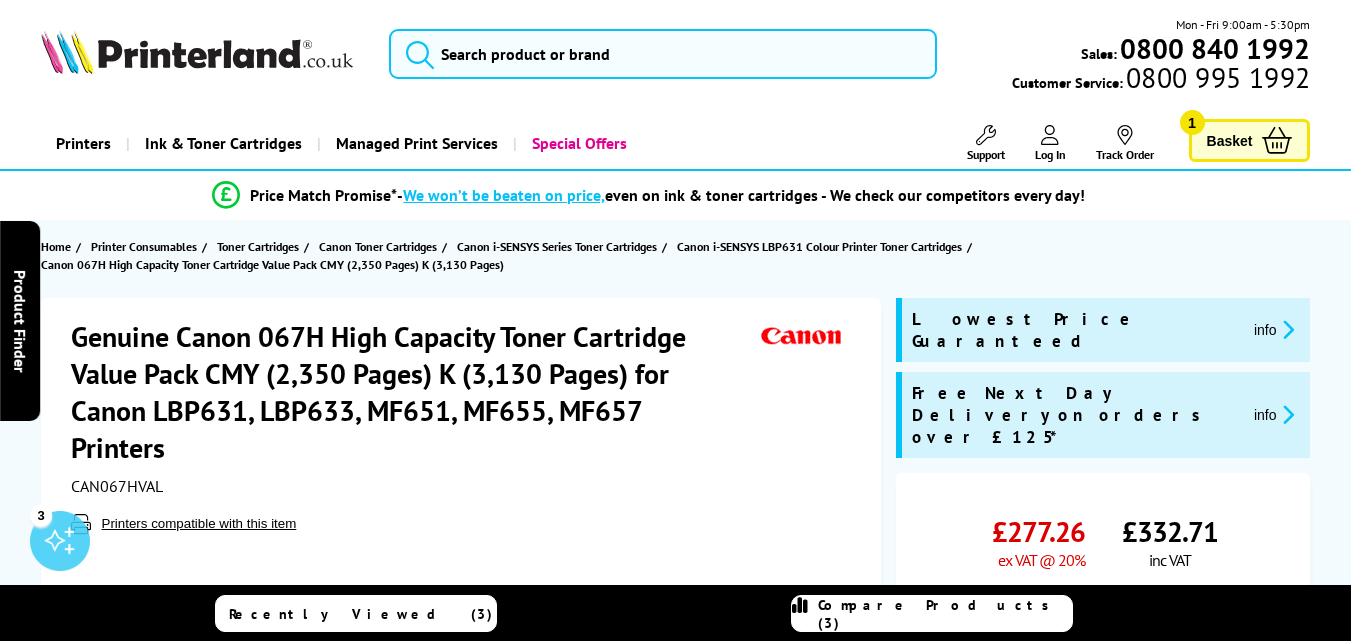 click on "Basket" at bounding box center [1230, 140] 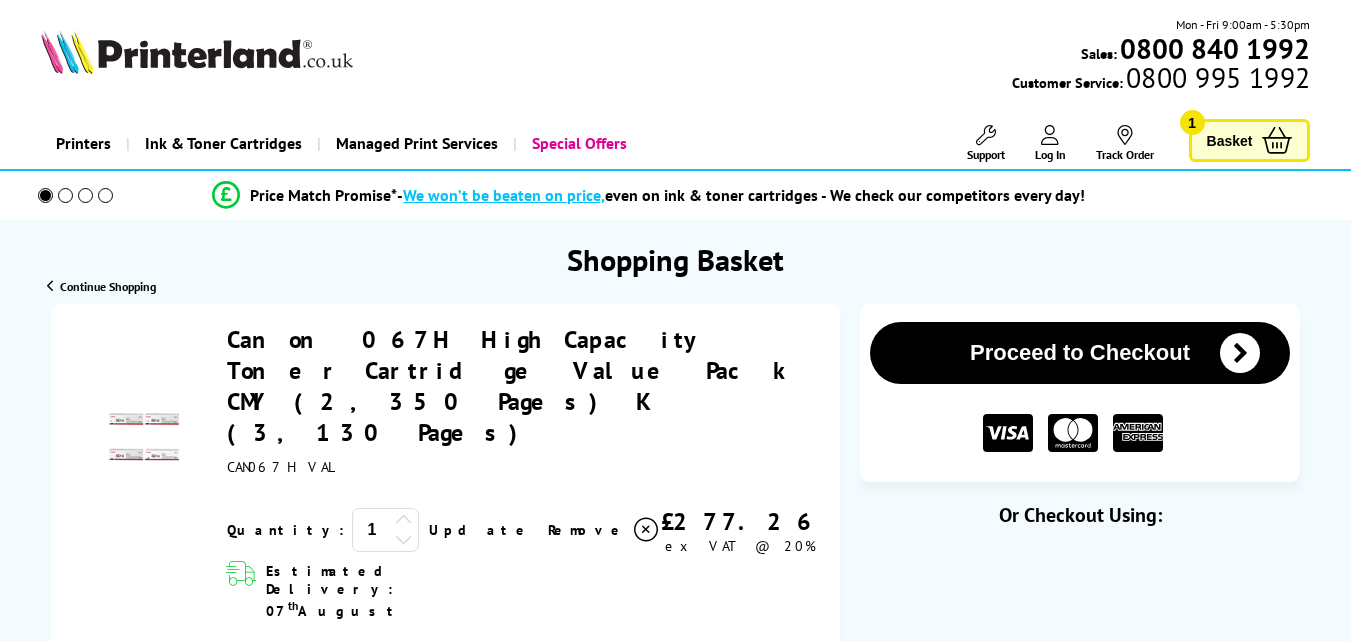 scroll, scrollTop: 0, scrollLeft: 0, axis: both 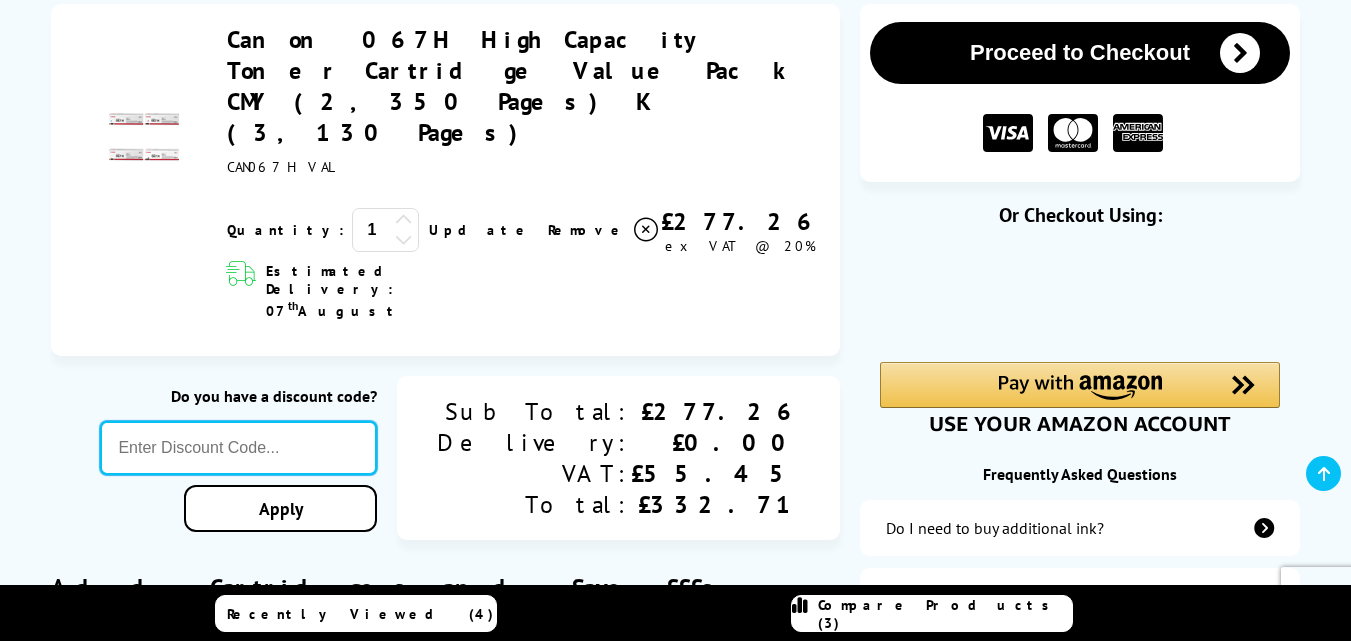 click at bounding box center [238, 448] 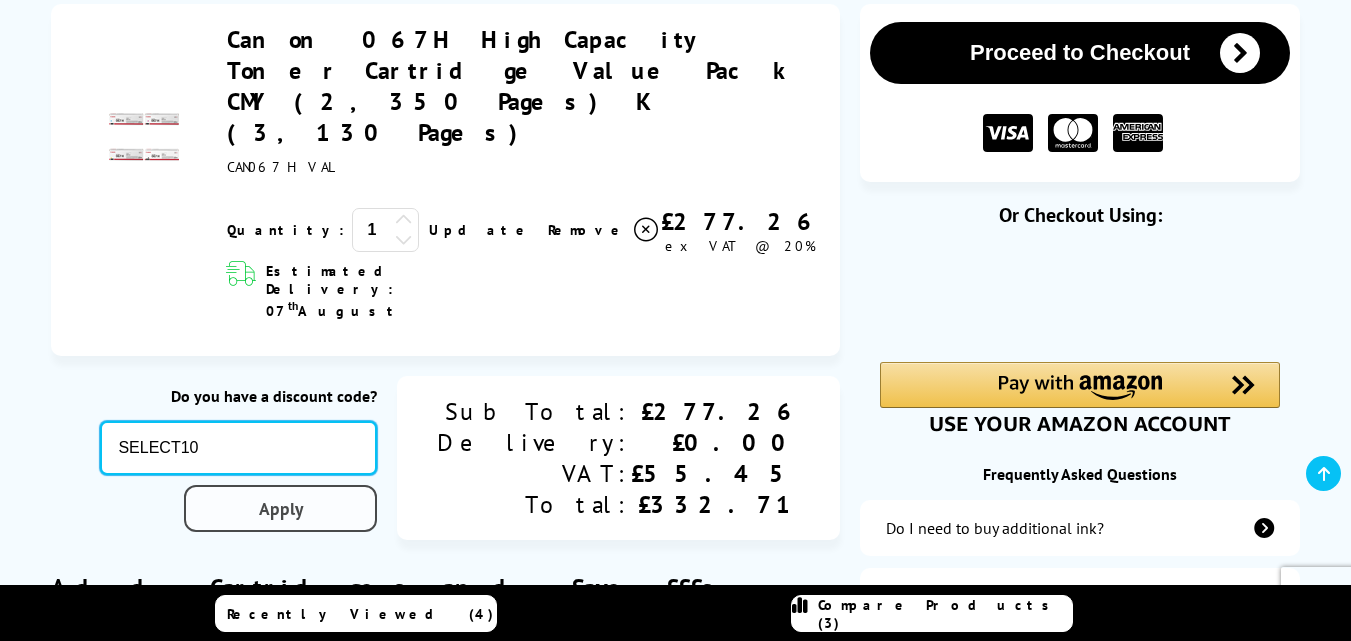 type on "SELECT10" 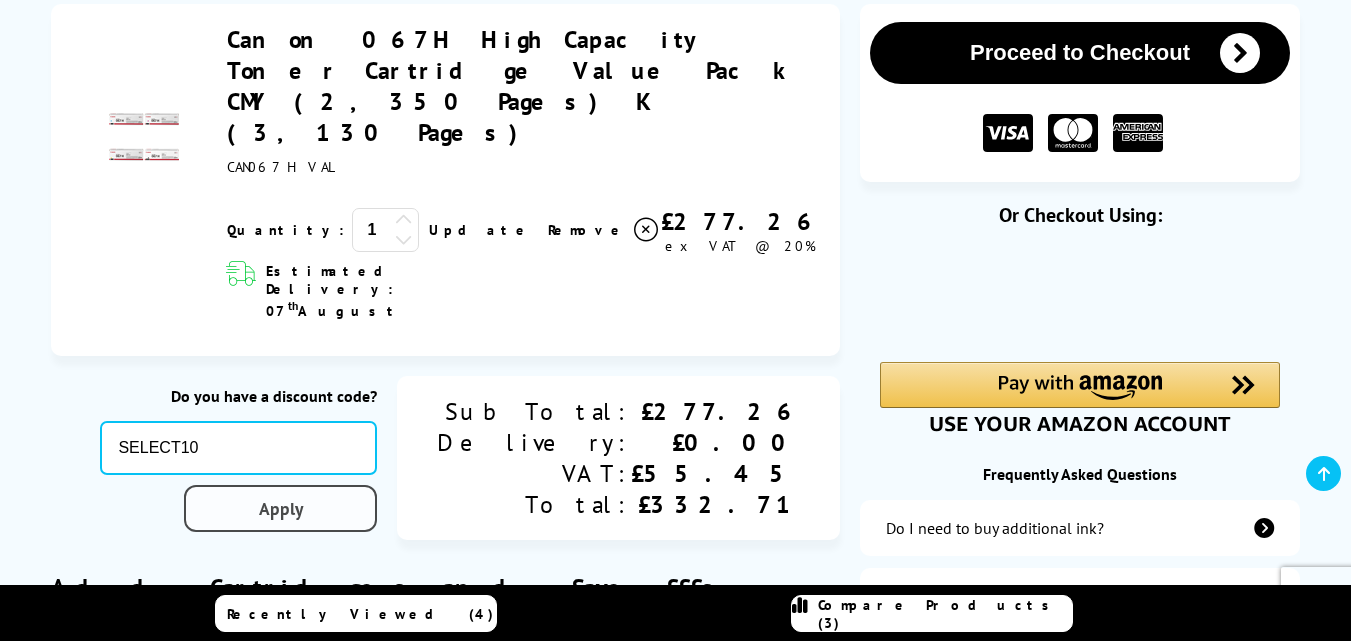 click on "Apply" at bounding box center [280, 508] 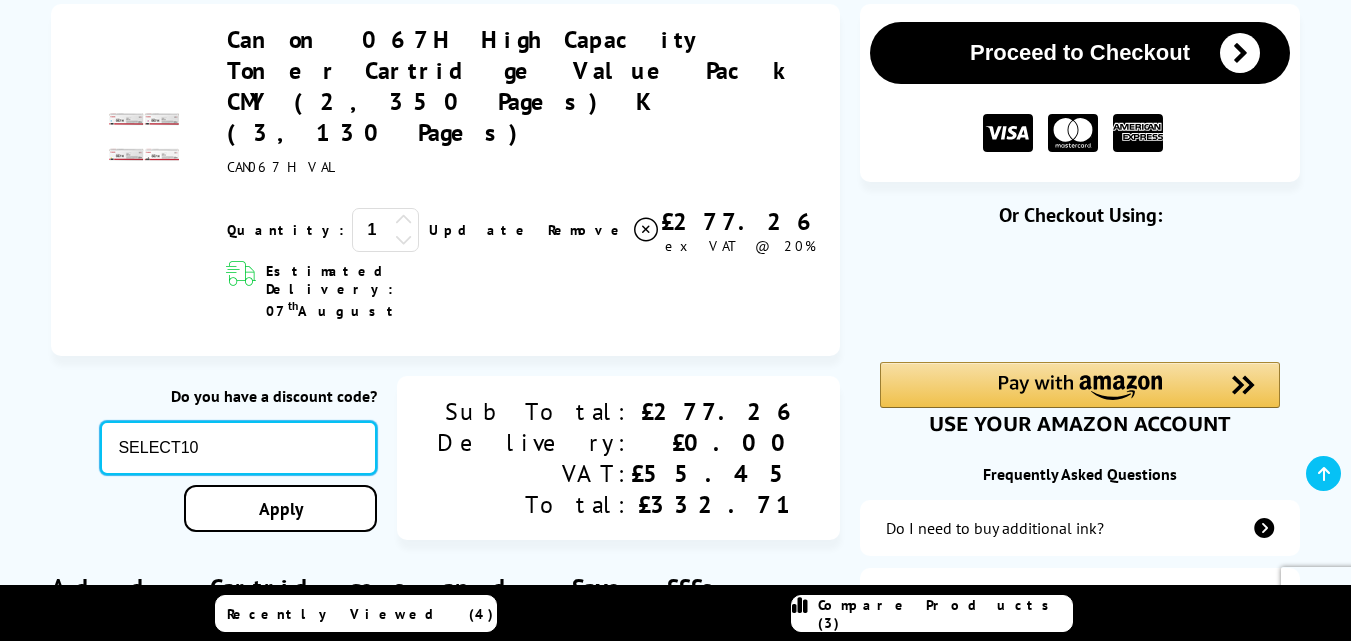 click on "SELECT10" at bounding box center (238, 448) 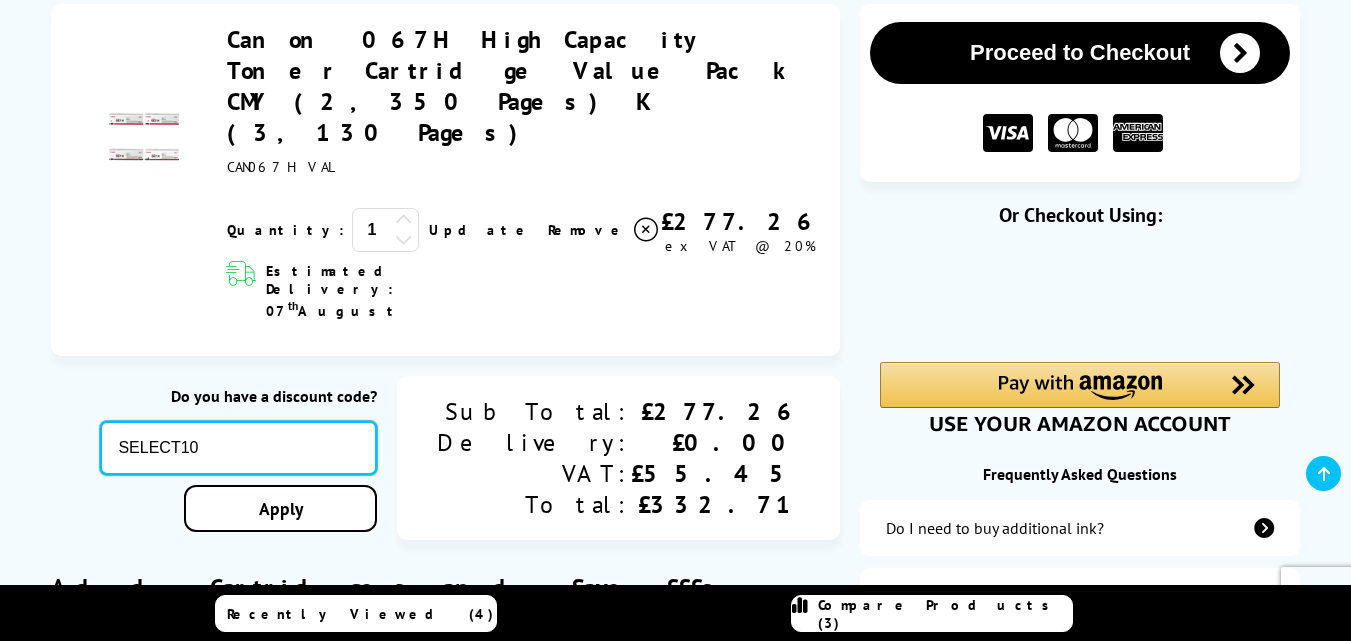 click on "Proceed to Checkout" at bounding box center [0, 0] 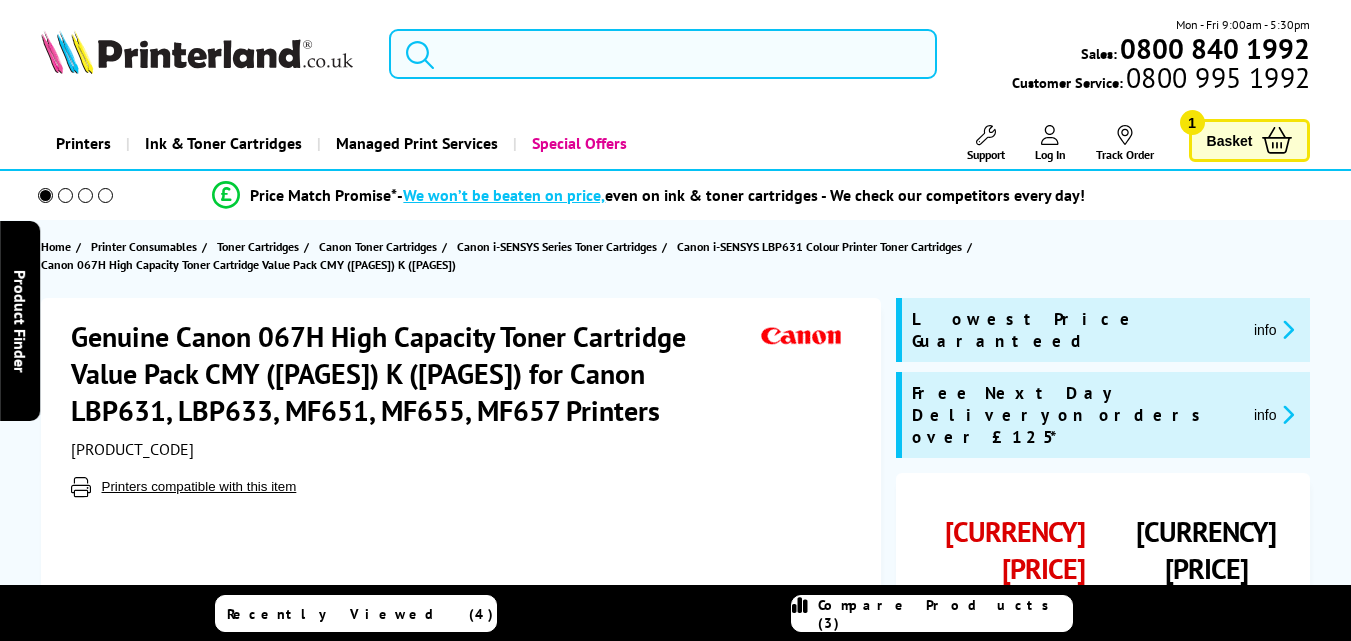 scroll, scrollTop: 0, scrollLeft: 0, axis: both 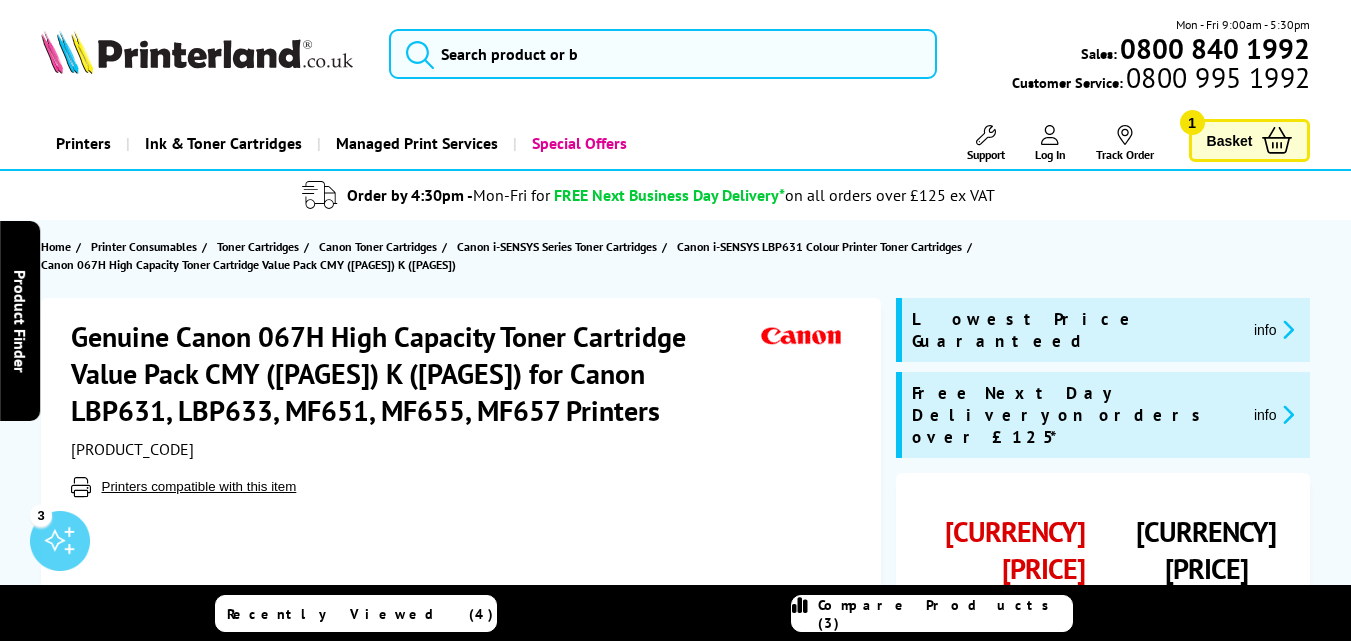 click on "Basket" at bounding box center [1230, 140] 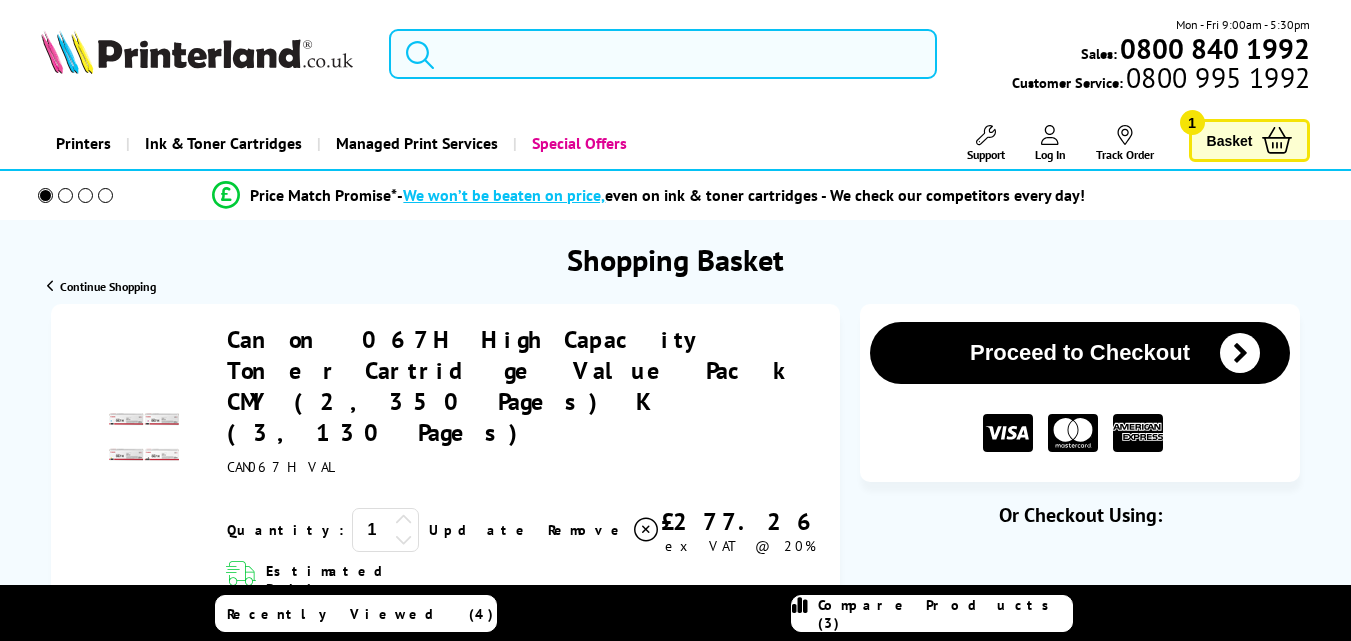 scroll, scrollTop: 0, scrollLeft: 0, axis: both 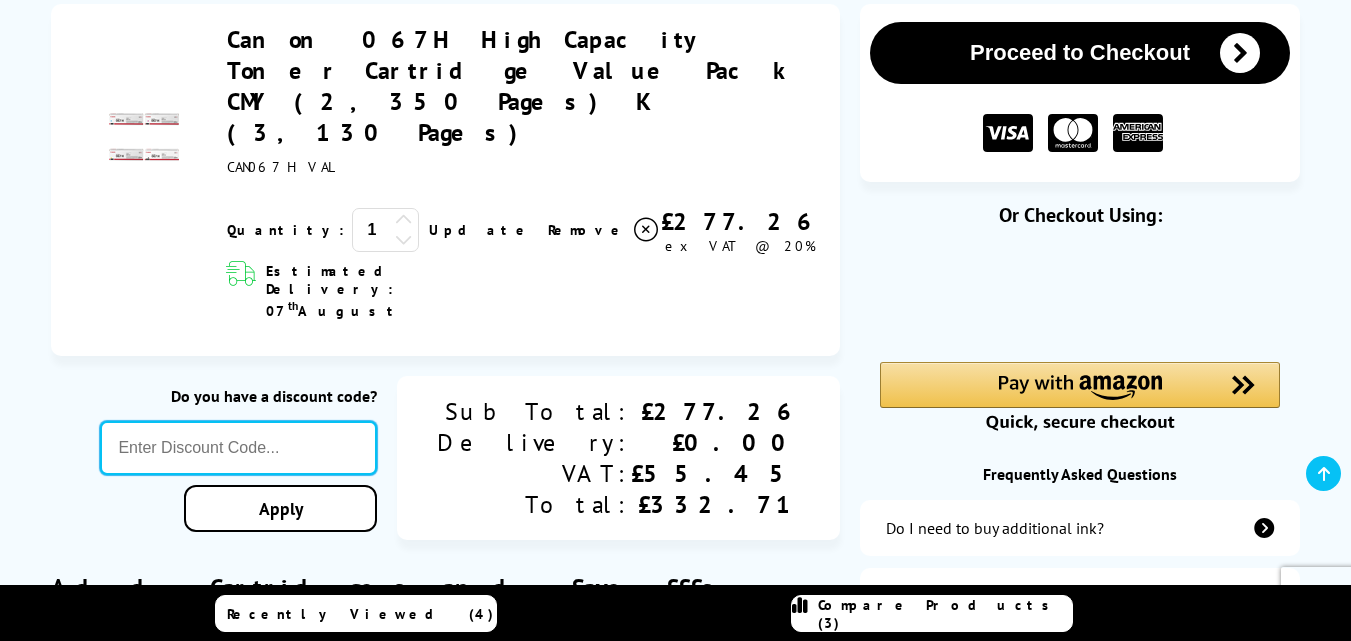click at bounding box center (238, 448) 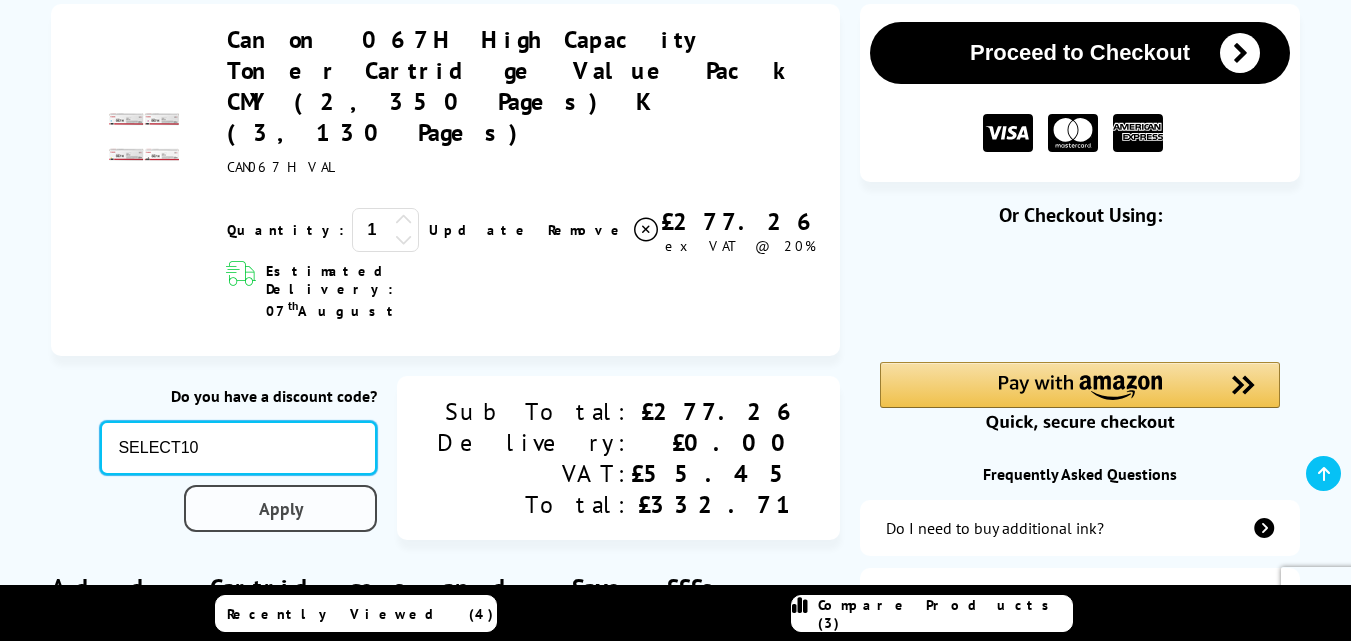 type on "SELECT10" 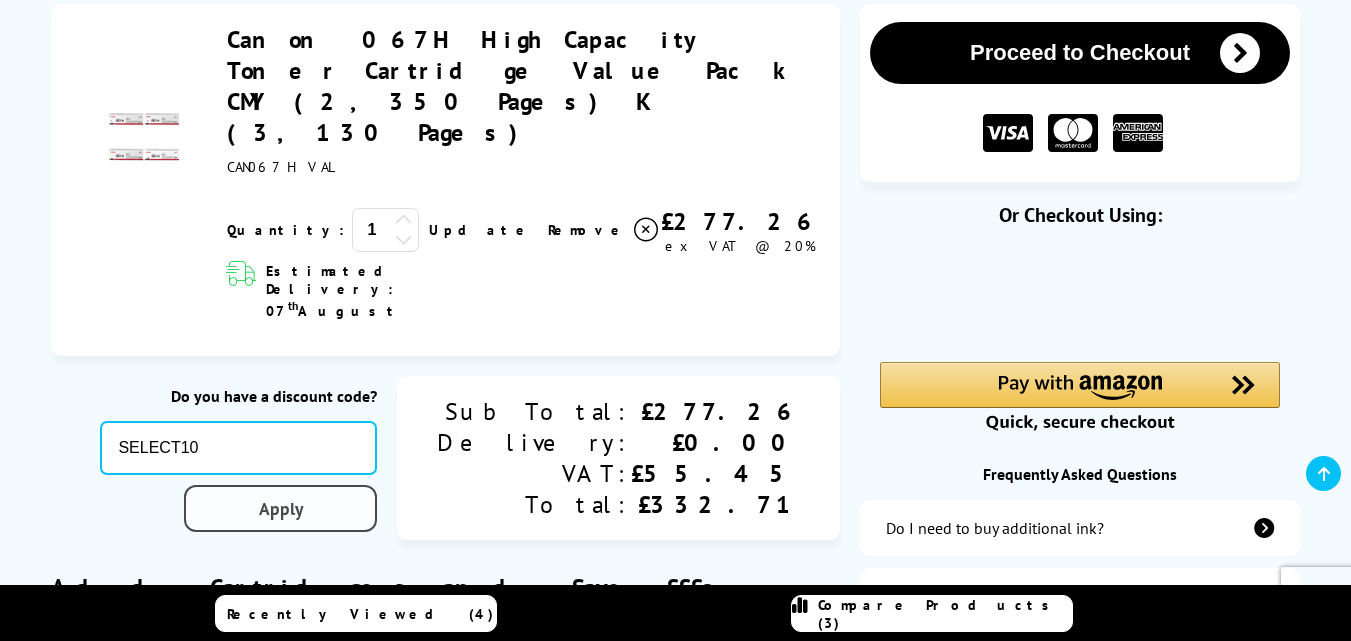 click on "Apply" at bounding box center (280, 508) 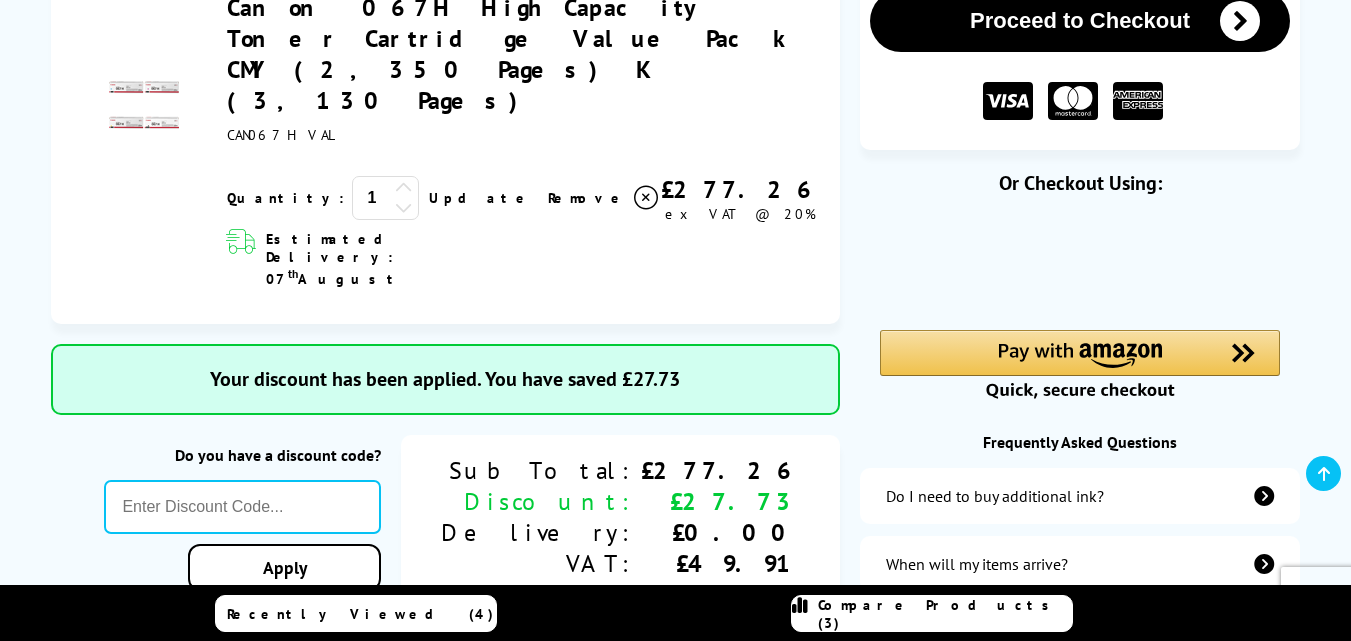 scroll, scrollTop: 300, scrollLeft: 0, axis: vertical 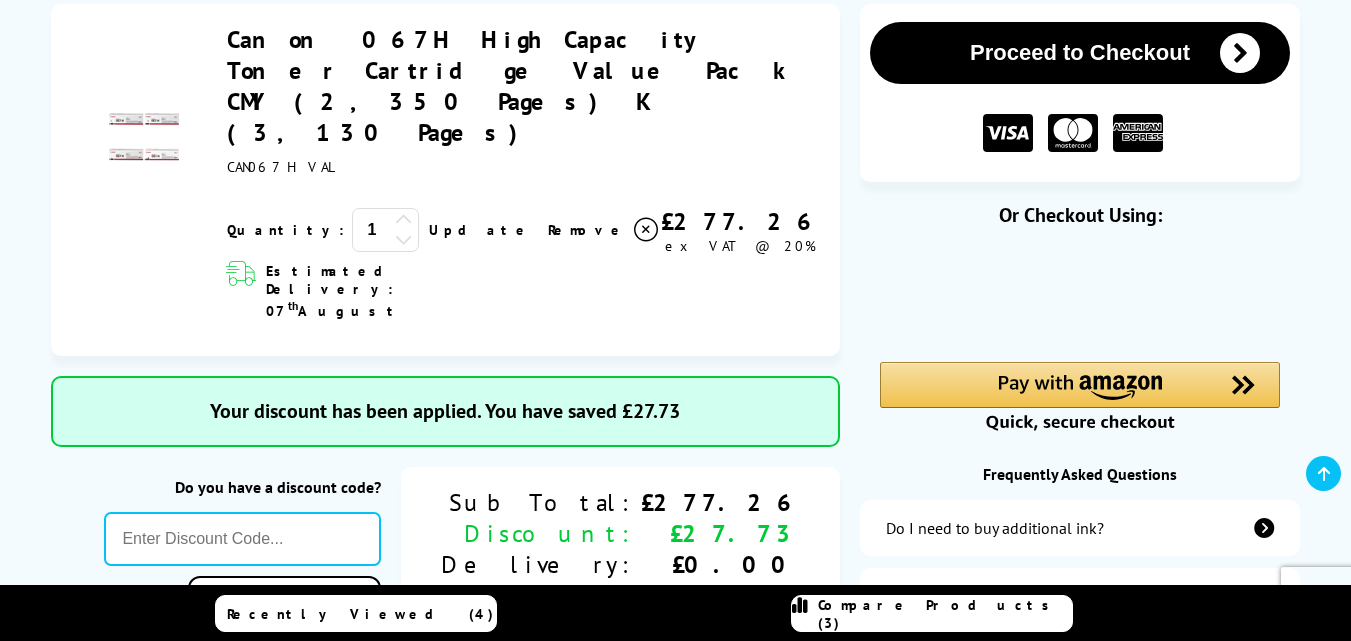 click on "Proceed to Checkout" at bounding box center (1080, 53) 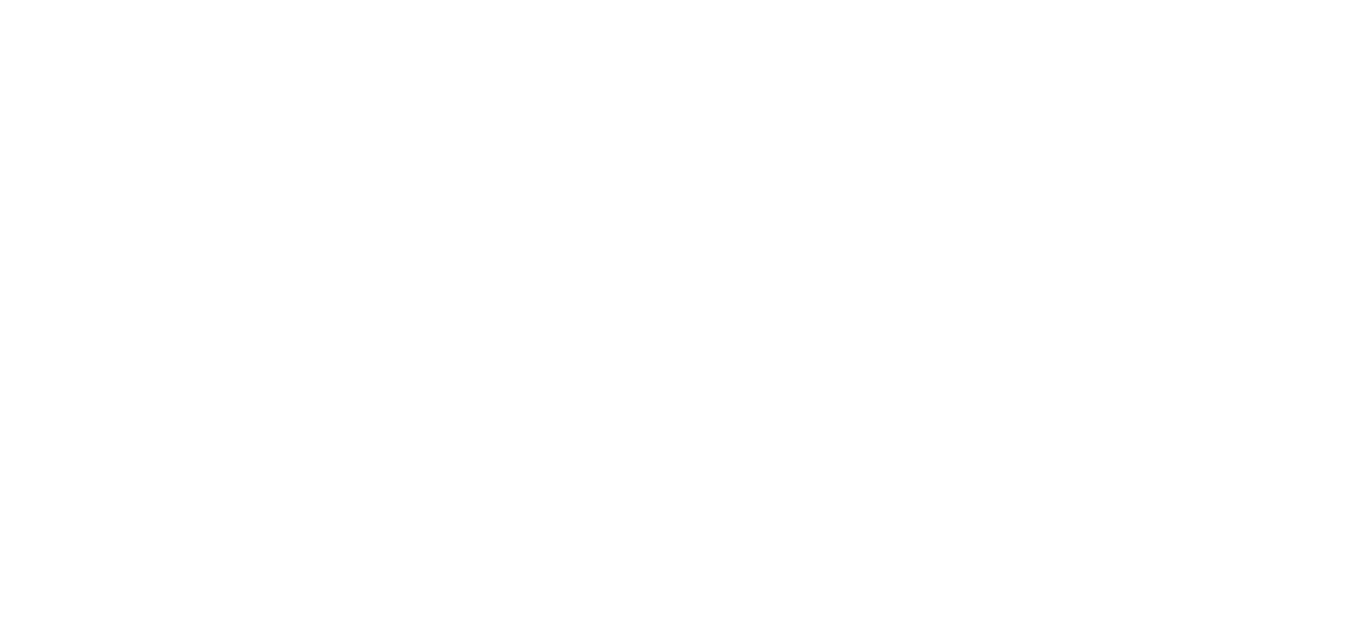 scroll, scrollTop: 0, scrollLeft: 0, axis: both 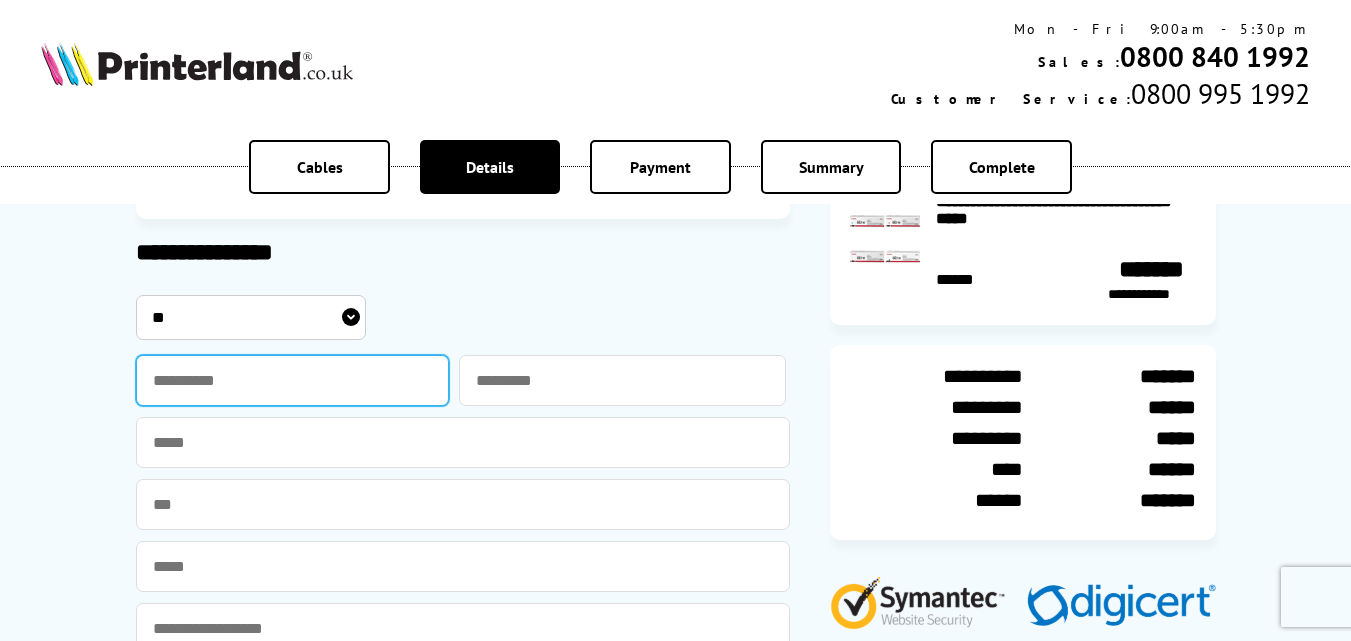 click at bounding box center (293, 380) 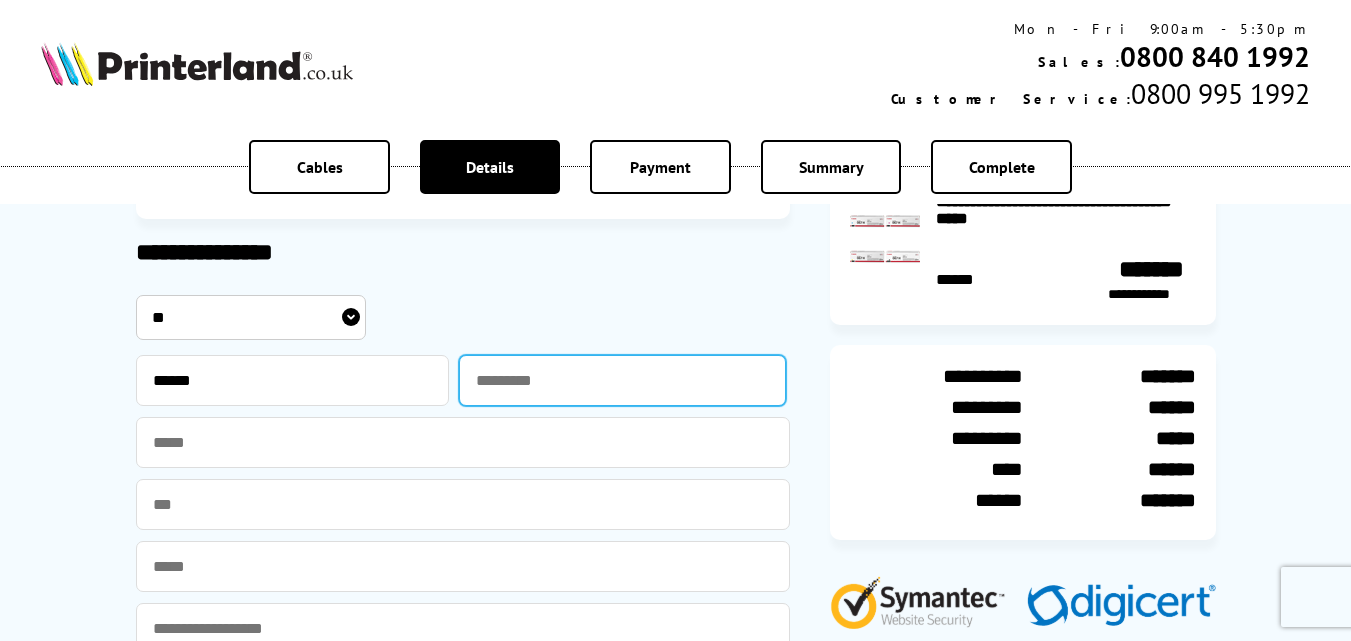 type on "******" 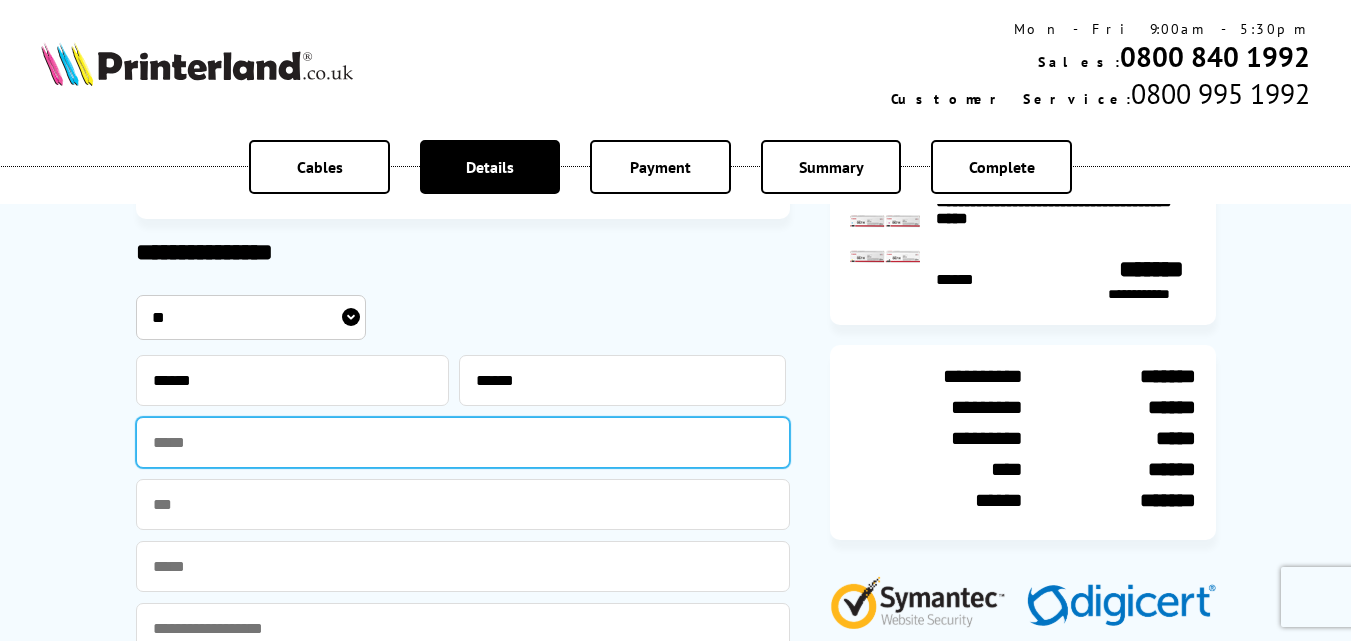 type on "**********" 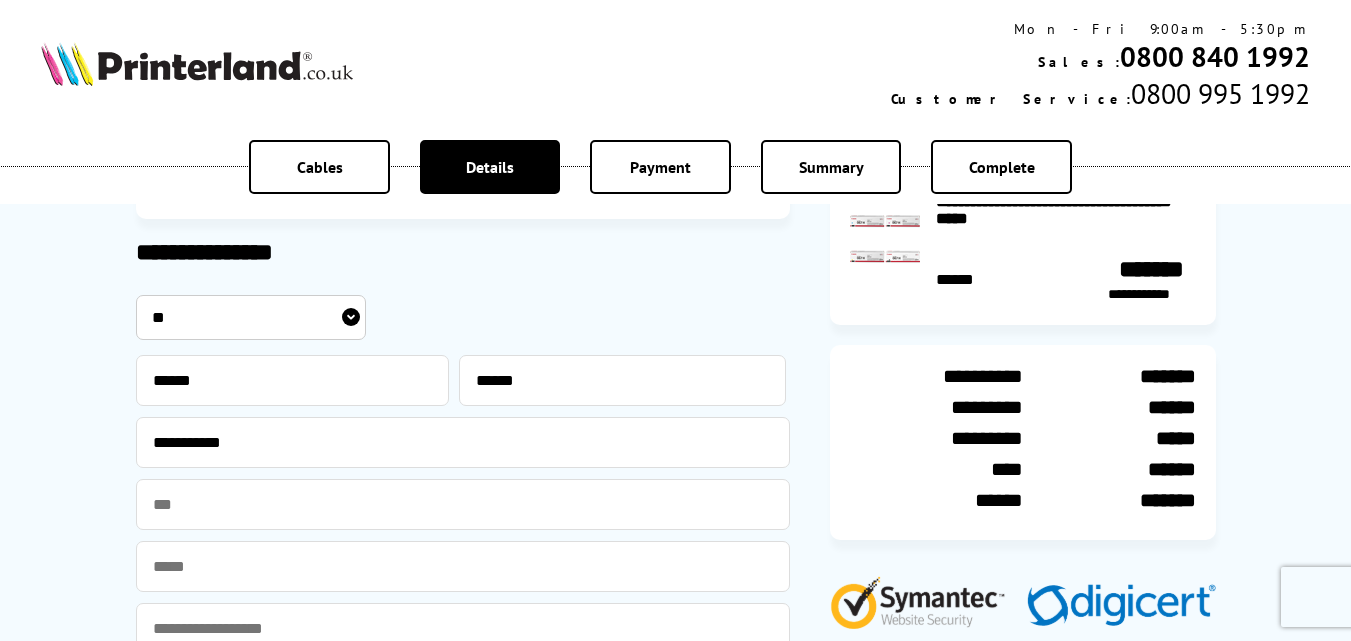 type on "**********" 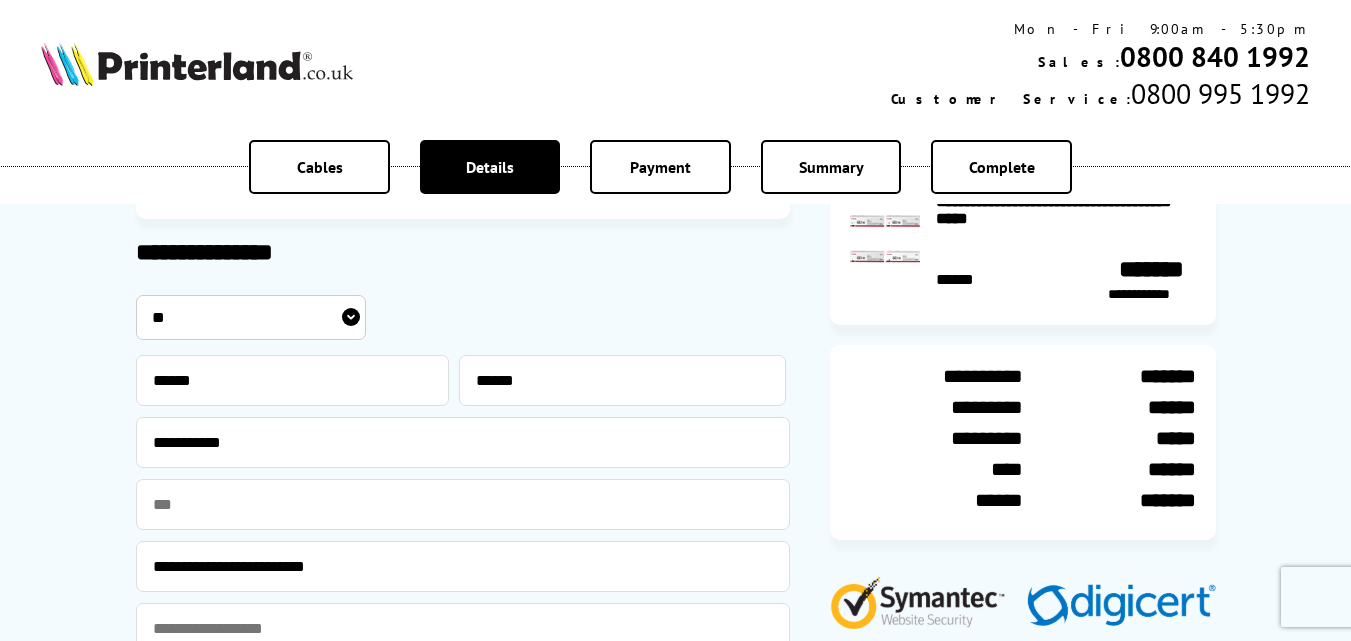type on "**********" 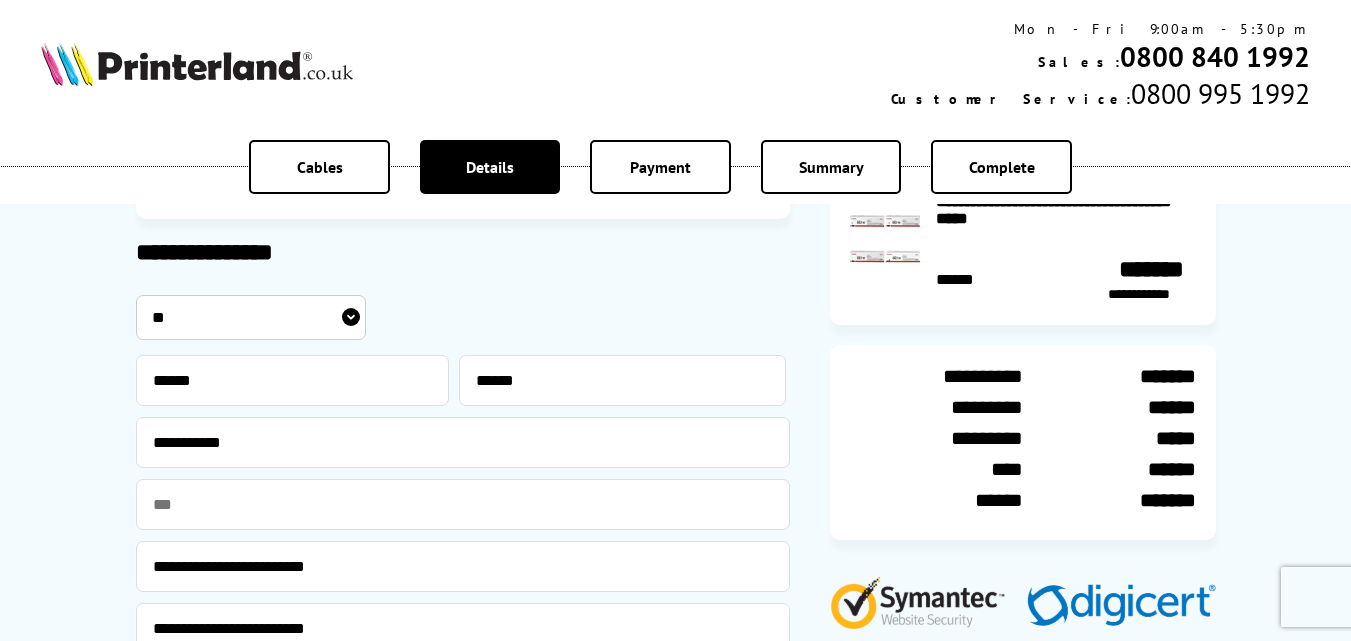 type on "*******" 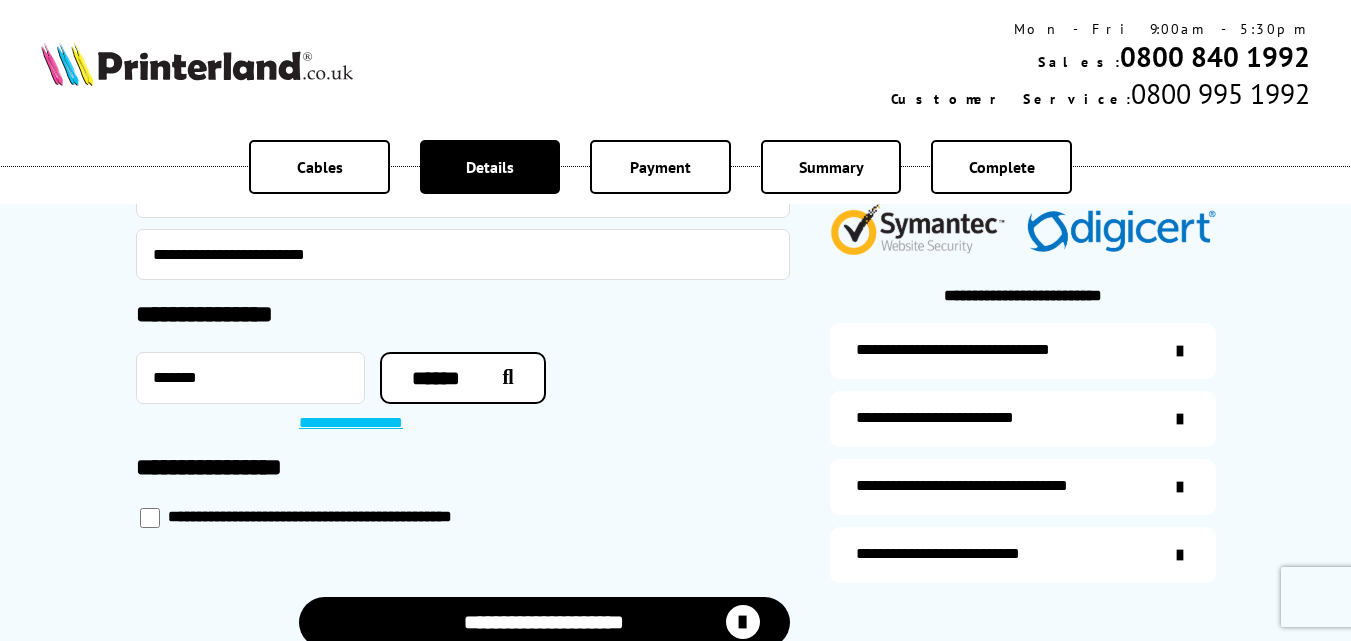 scroll, scrollTop: 500, scrollLeft: 0, axis: vertical 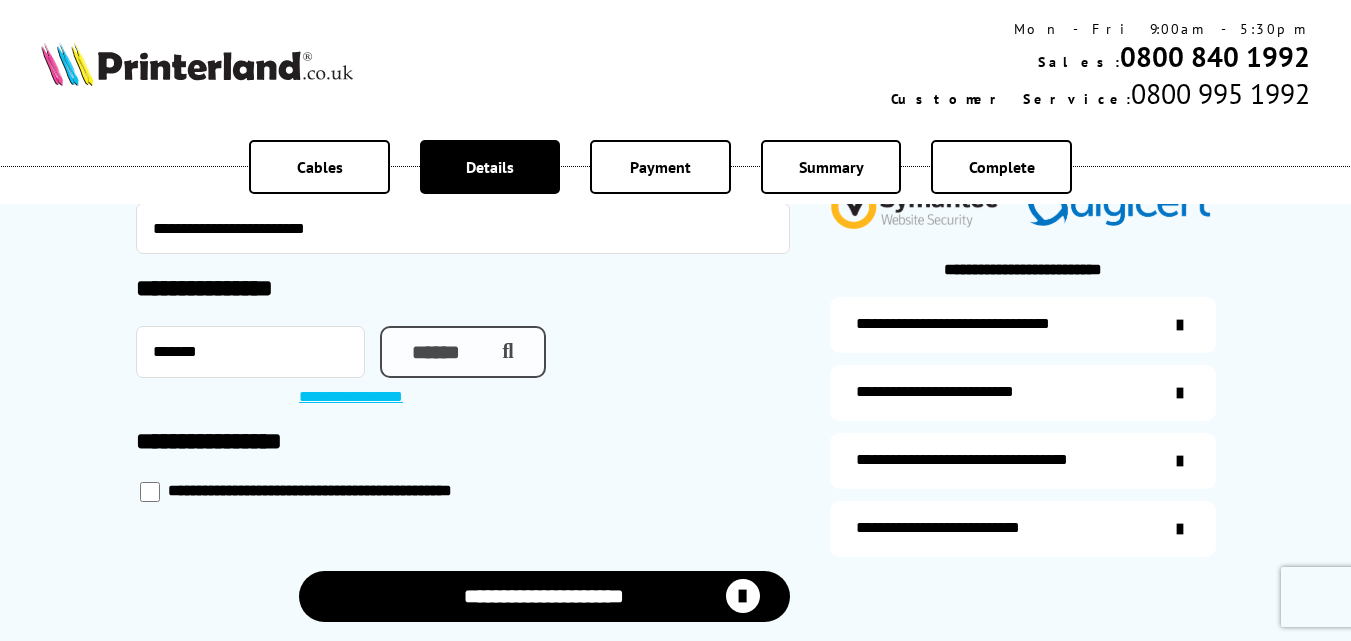click on "******" at bounding box center (463, 352) 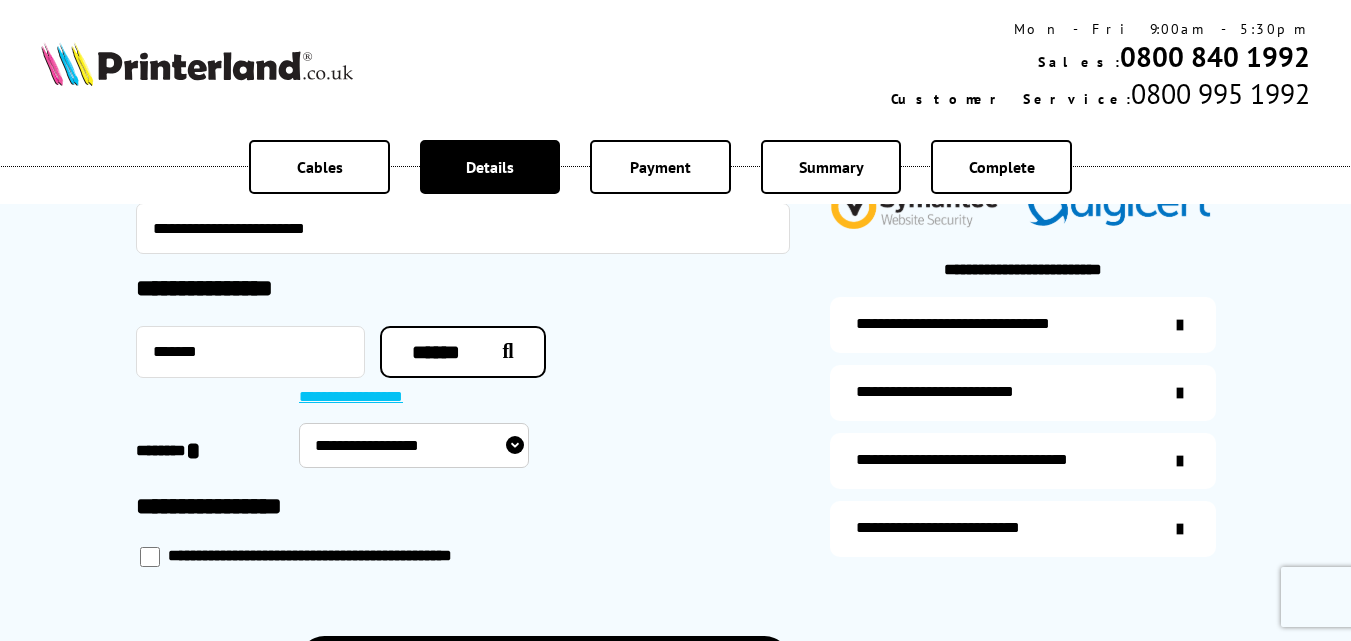 click on "**********" at bounding box center (414, 445) 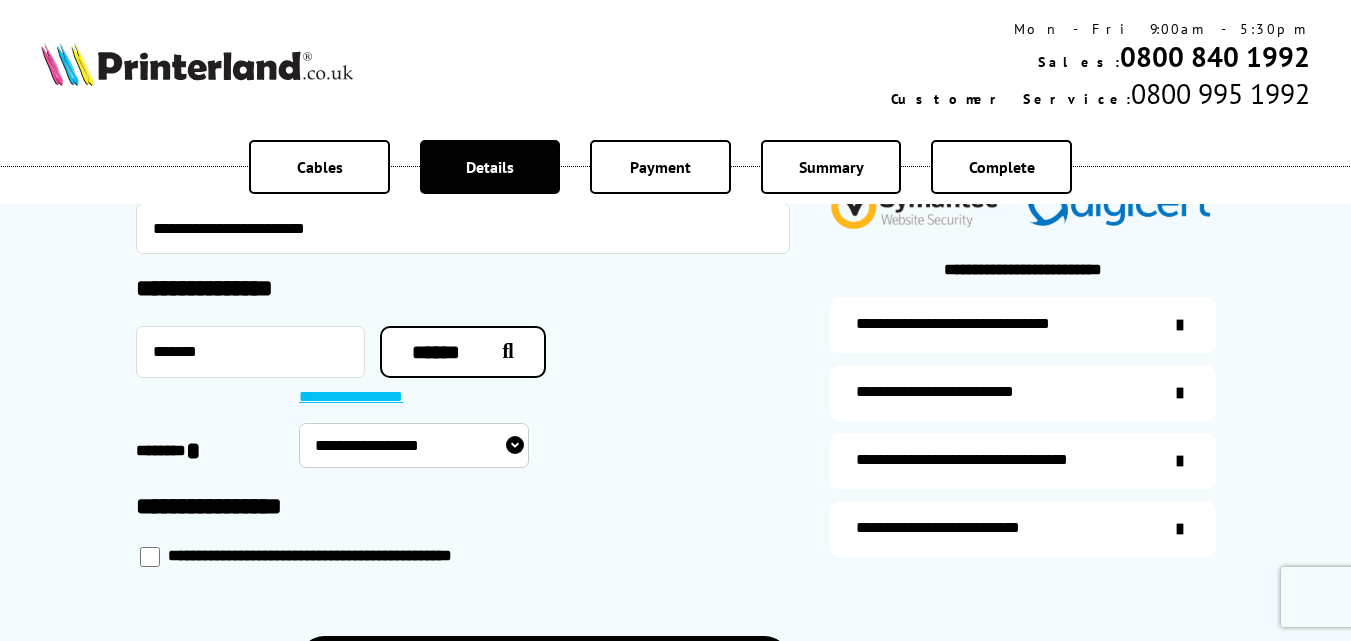 select on "**********" 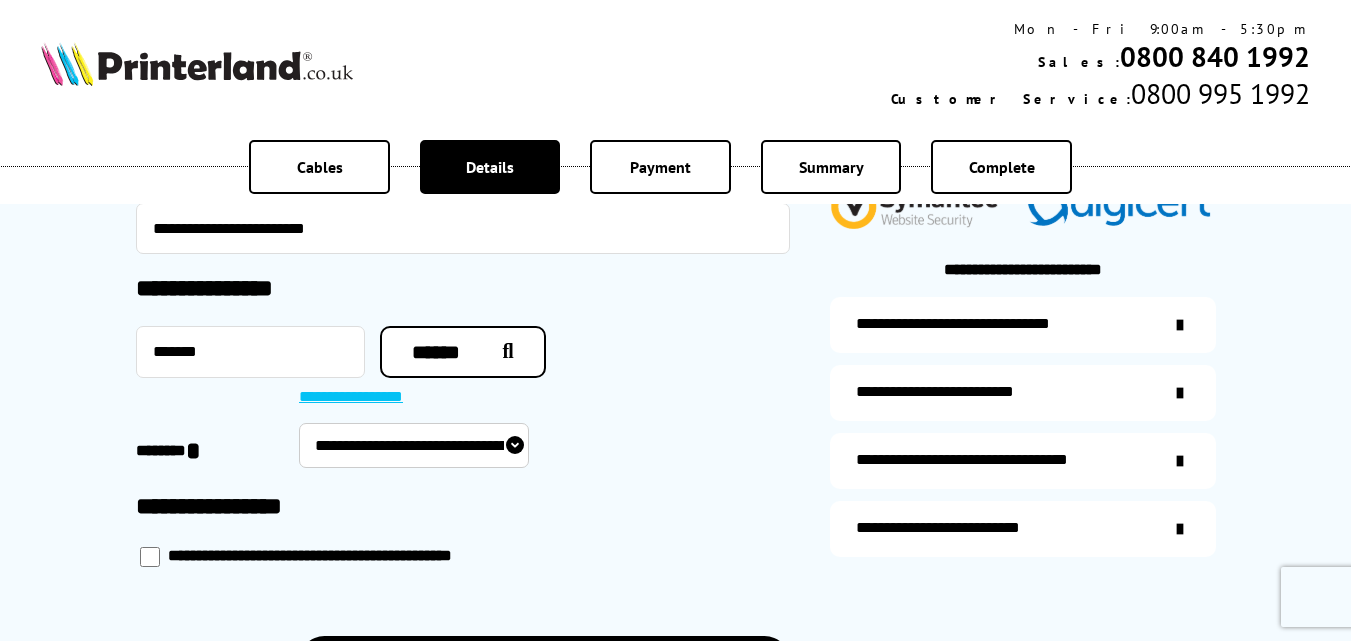 click on "**********" at bounding box center (414, 445) 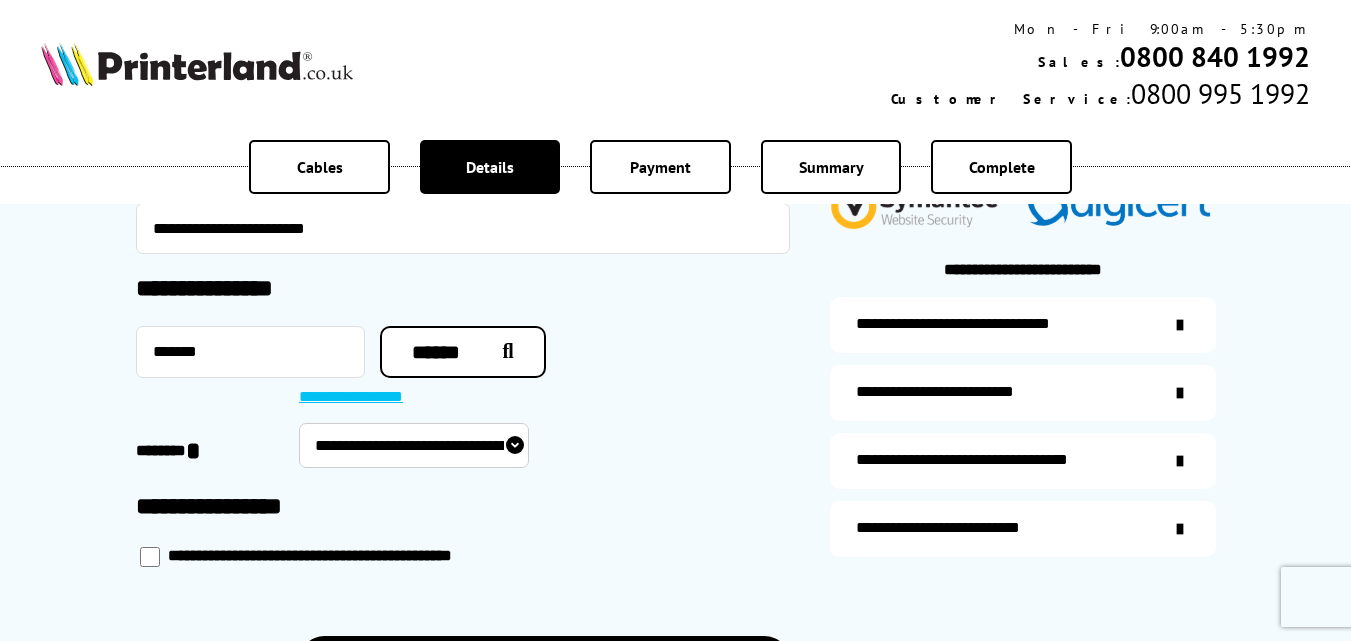 select on "**********" 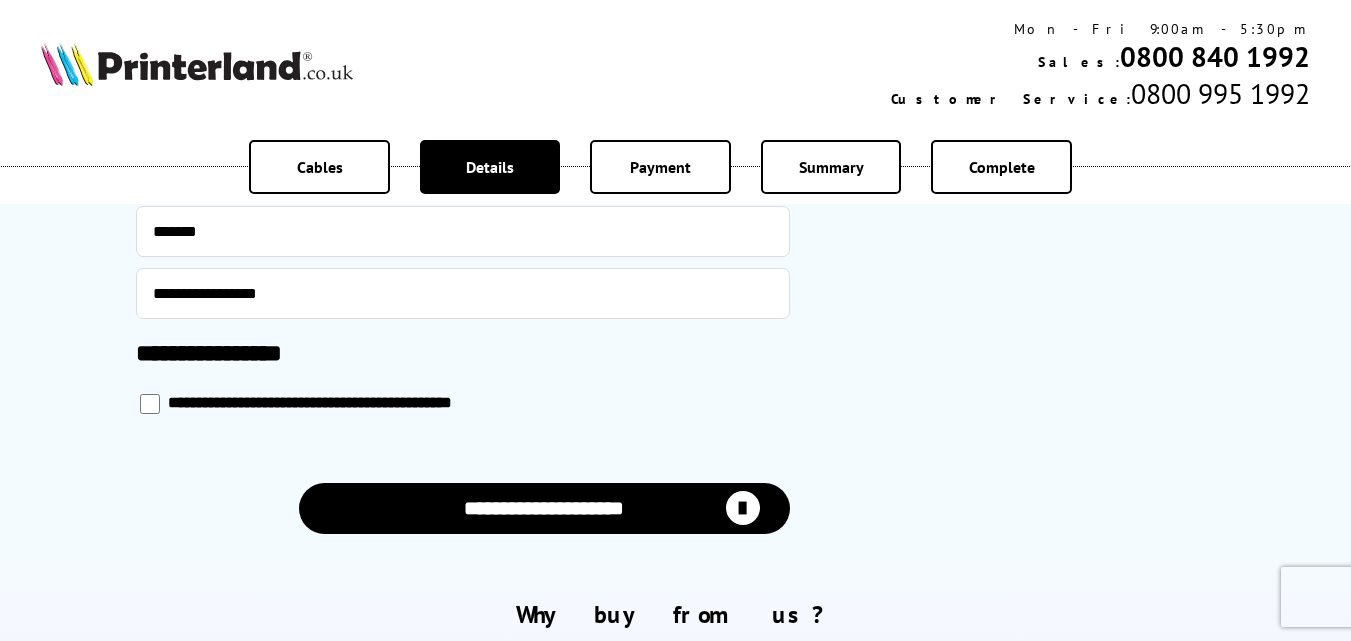 scroll, scrollTop: 1000, scrollLeft: 0, axis: vertical 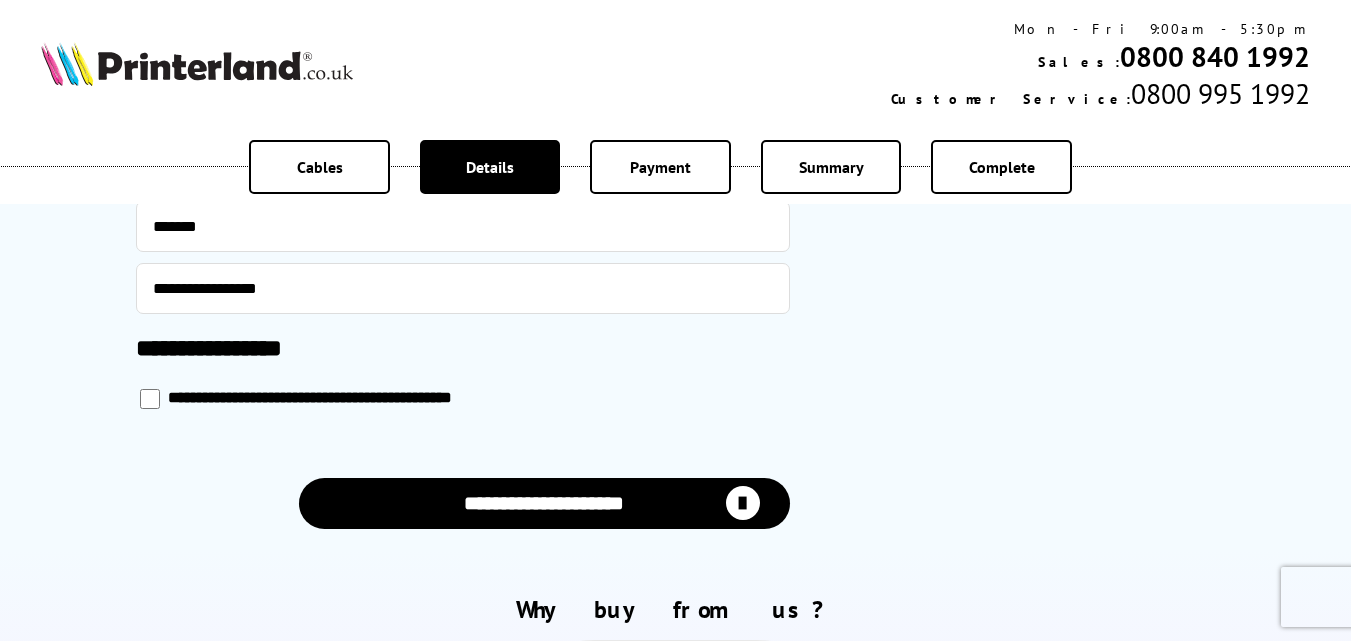 click on "**********" at bounding box center (544, 503) 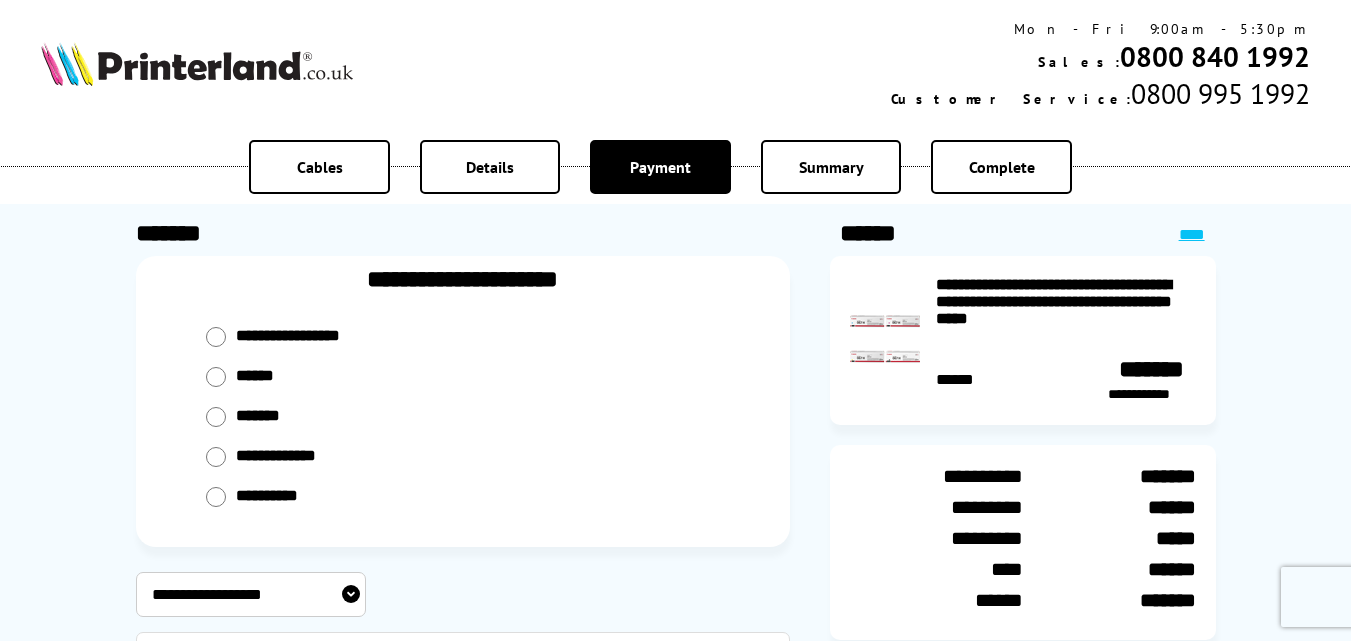 scroll, scrollTop: 0, scrollLeft: 0, axis: both 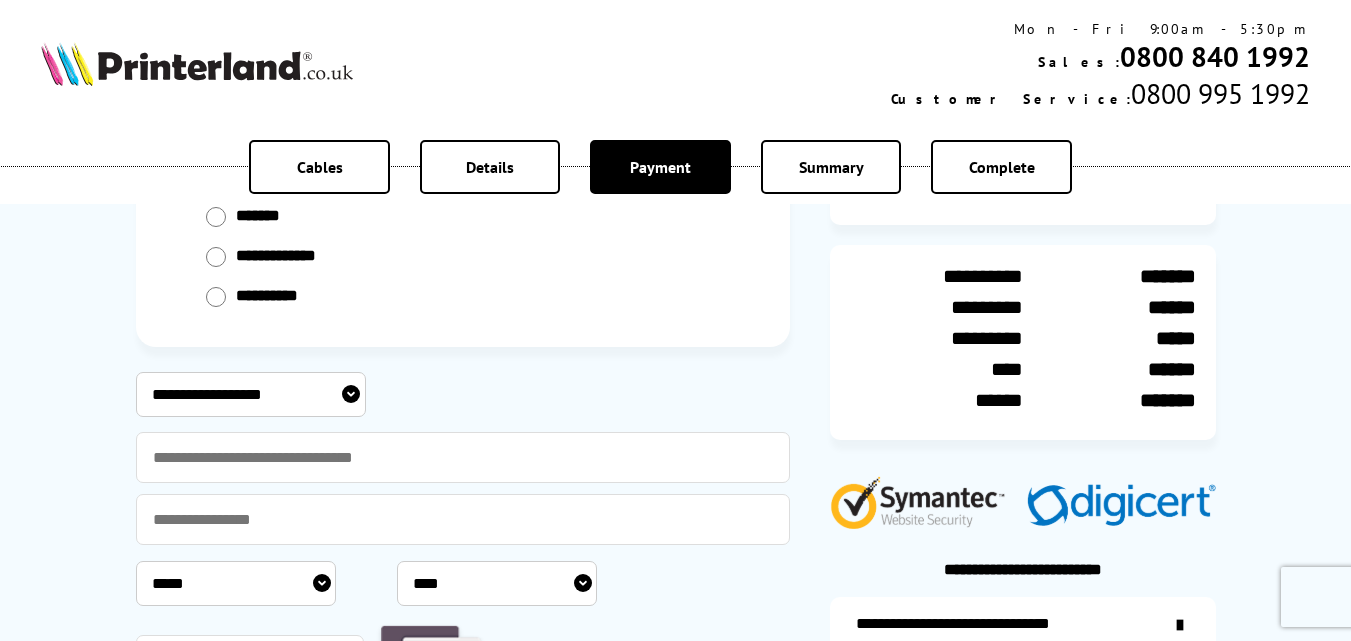 click on "**********" at bounding box center (251, 394) 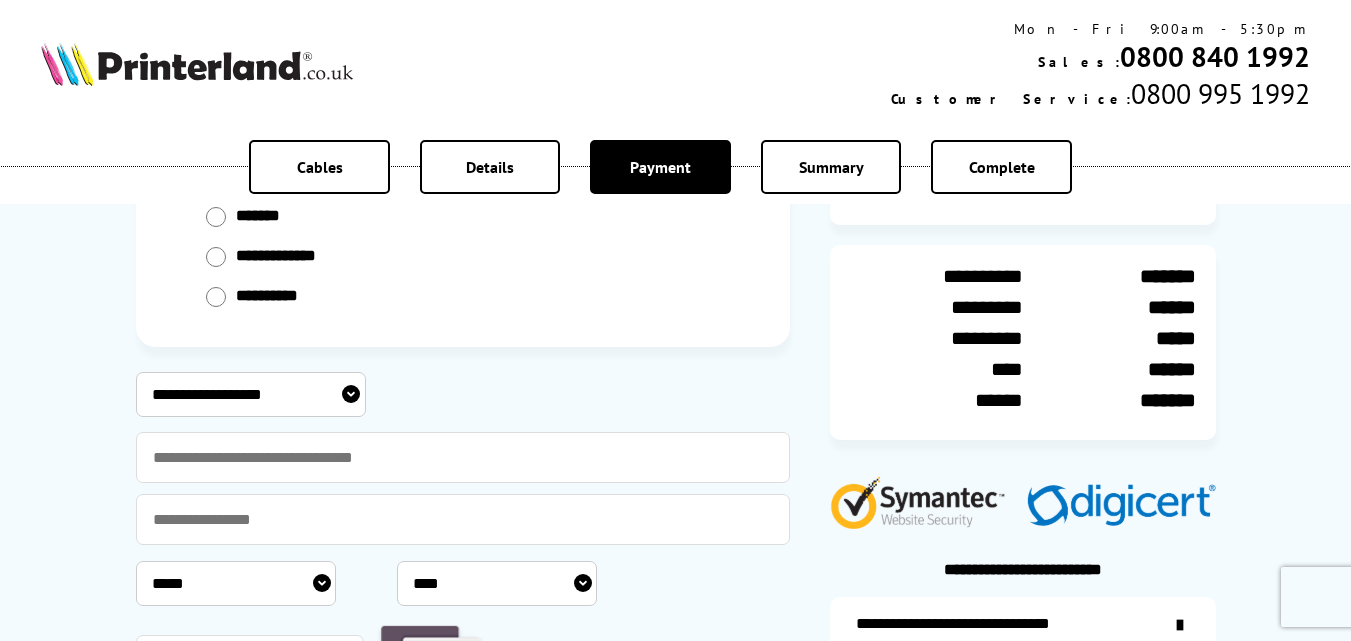 select on "**********" 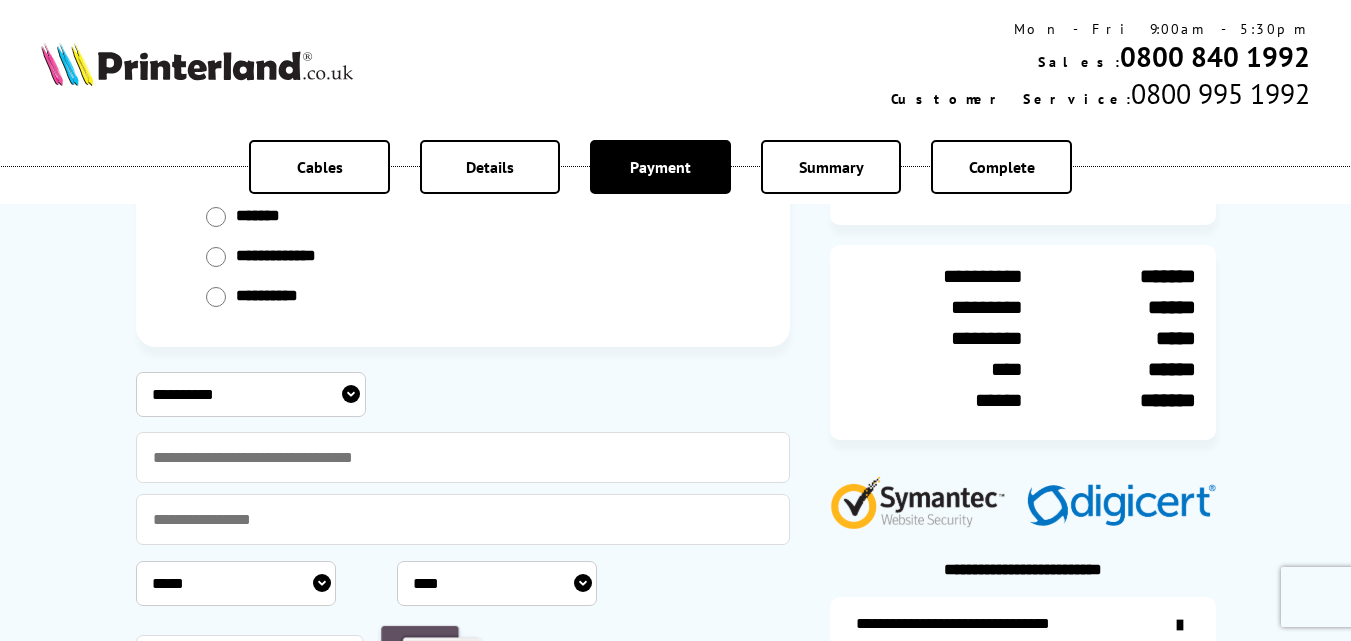 click on "**********" at bounding box center (251, 394) 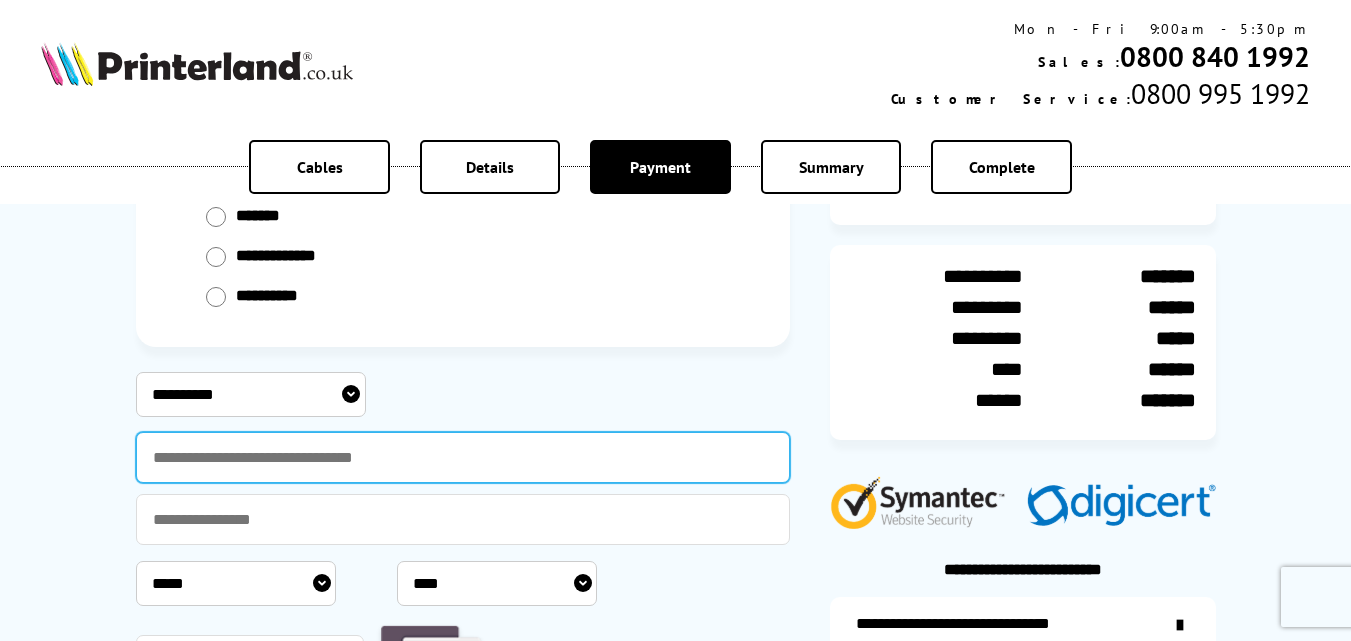 click at bounding box center (463, 457) 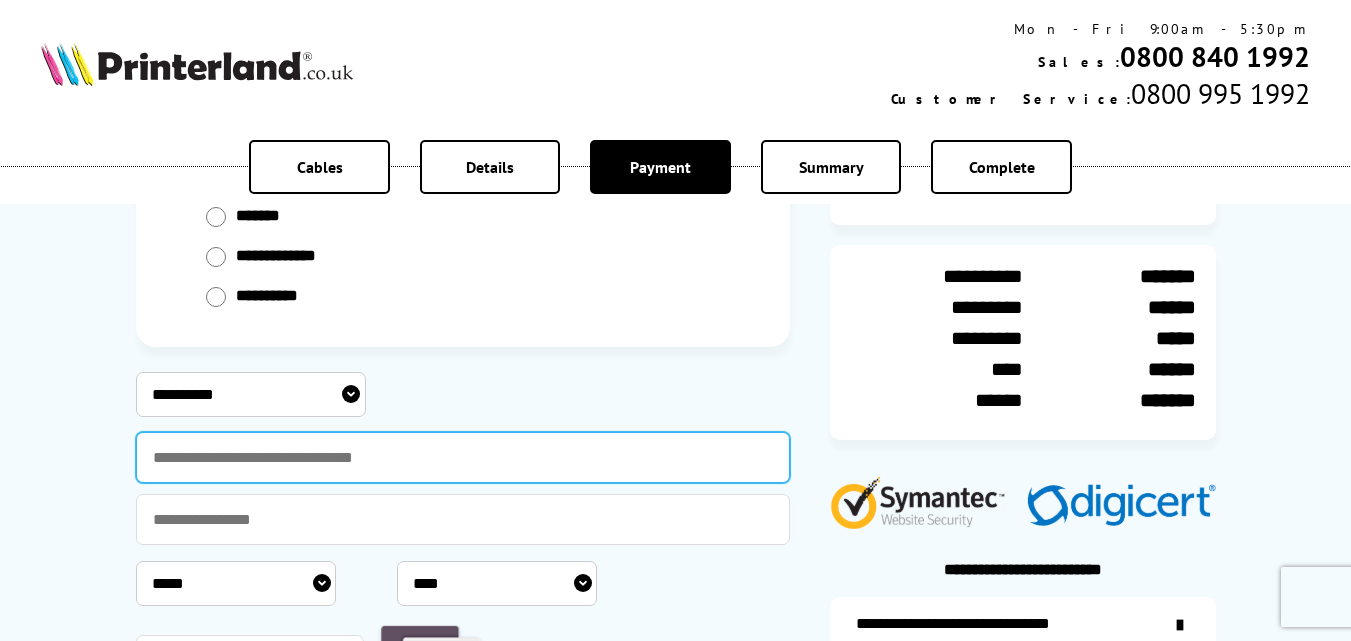 type on "**********" 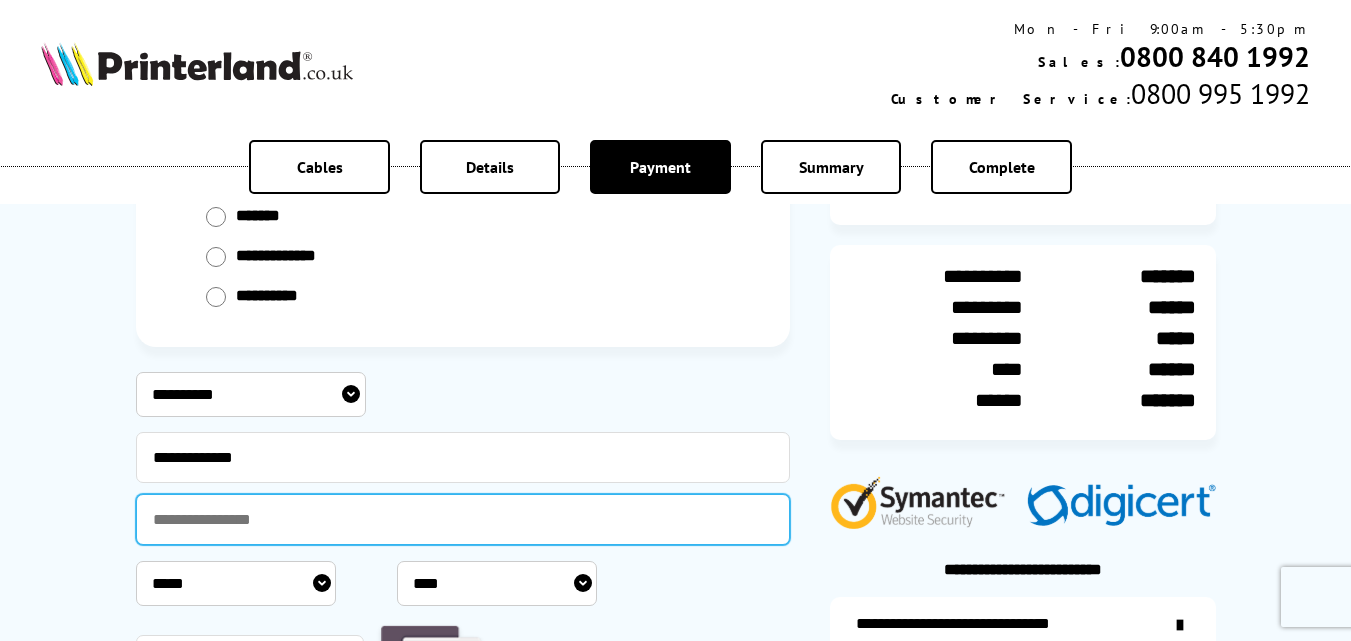 type on "**********" 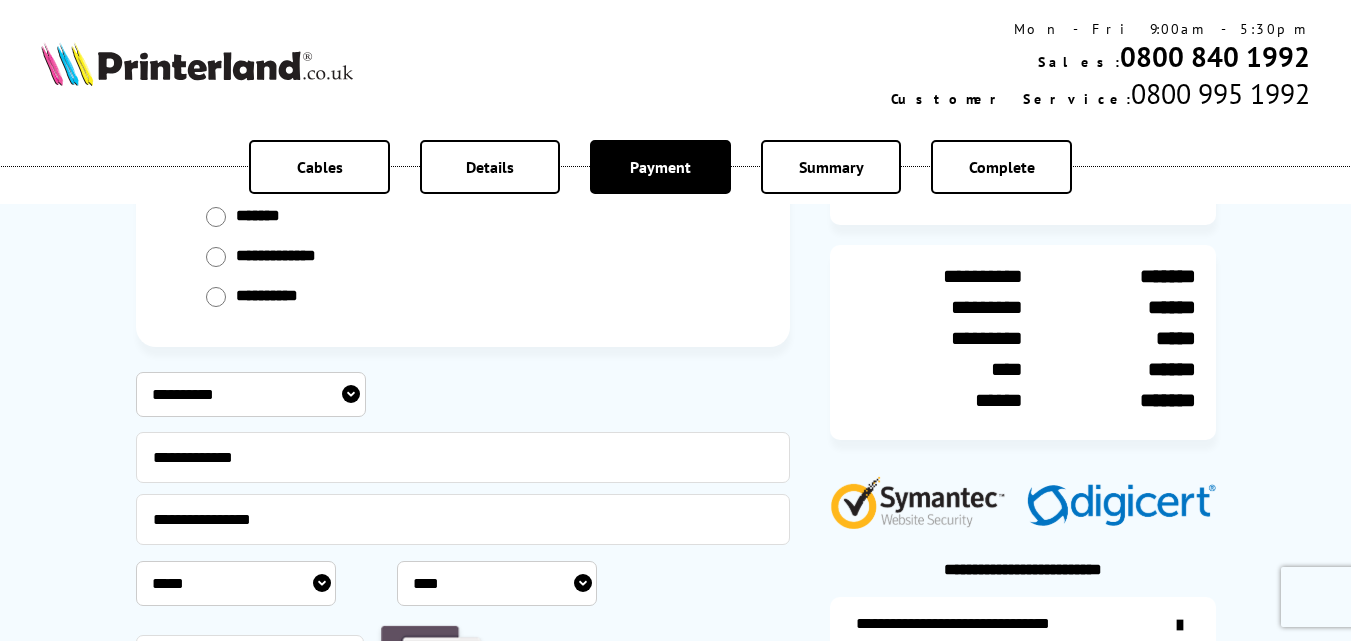 select on "*" 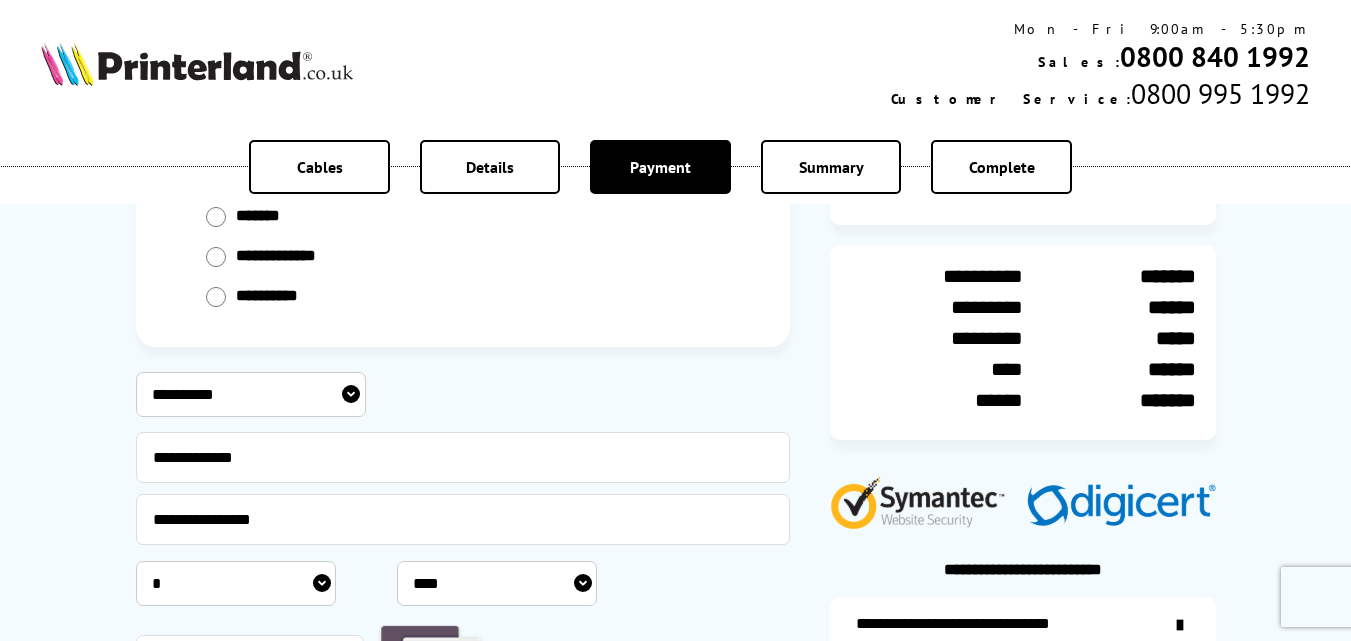 select on "****" 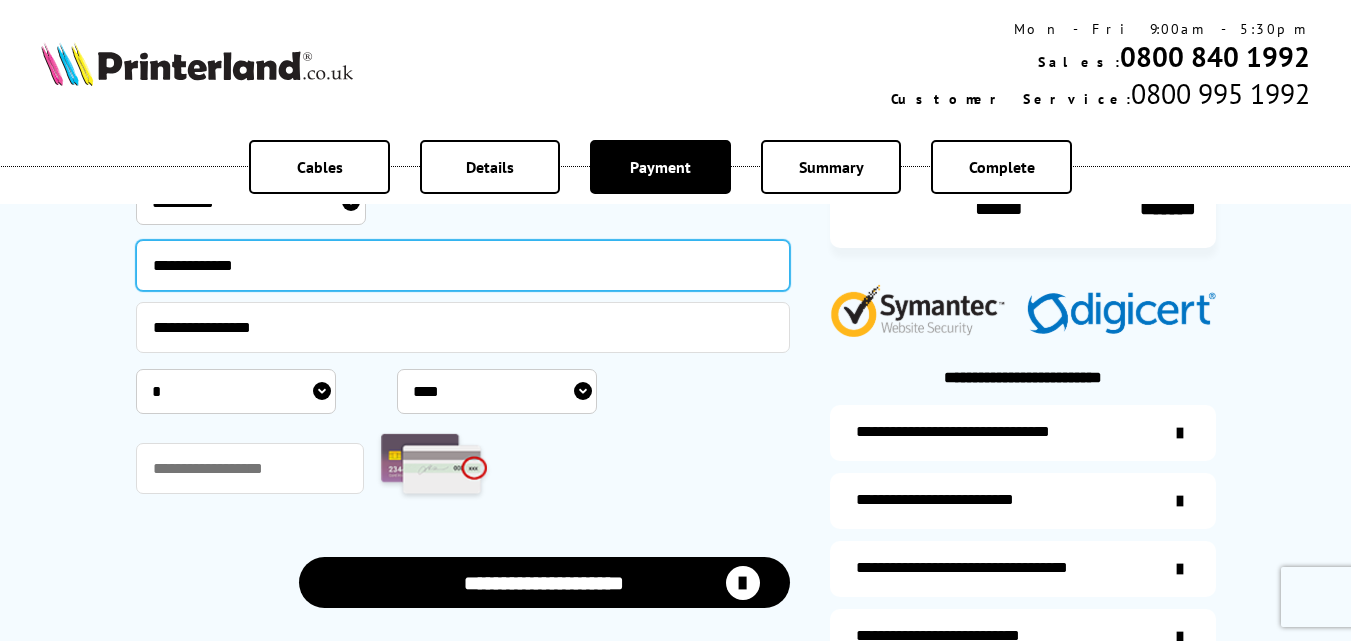 scroll, scrollTop: 400, scrollLeft: 0, axis: vertical 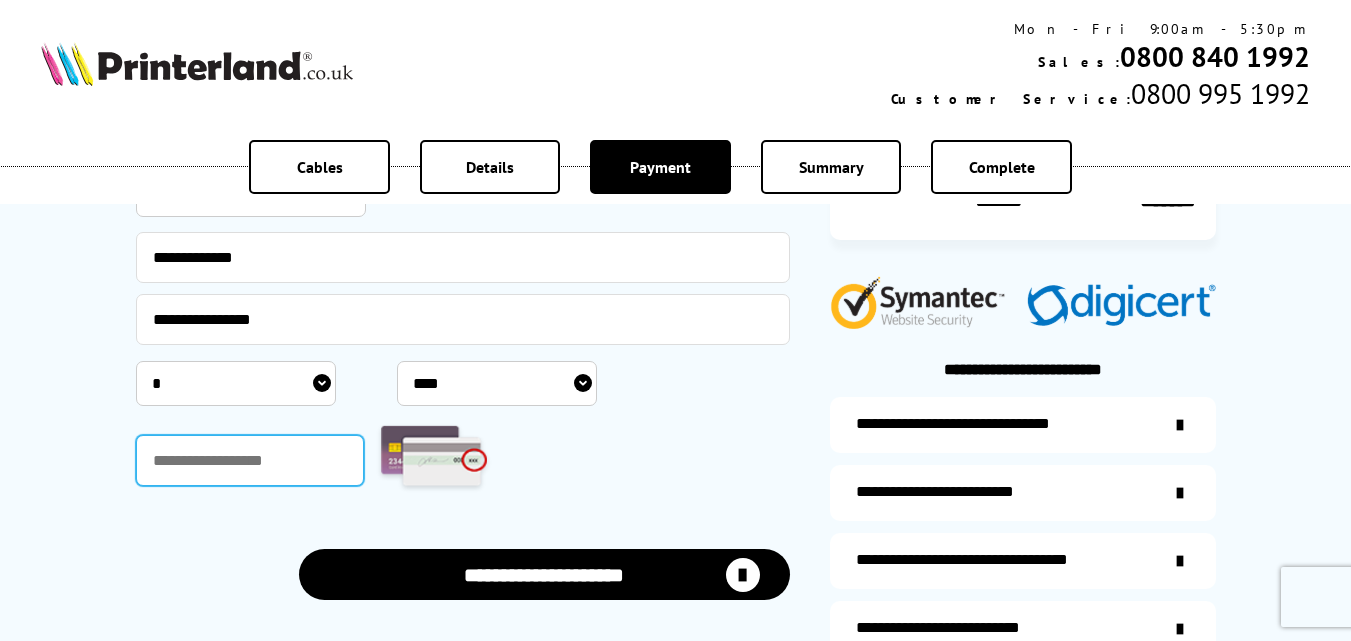 click at bounding box center [250, 460] 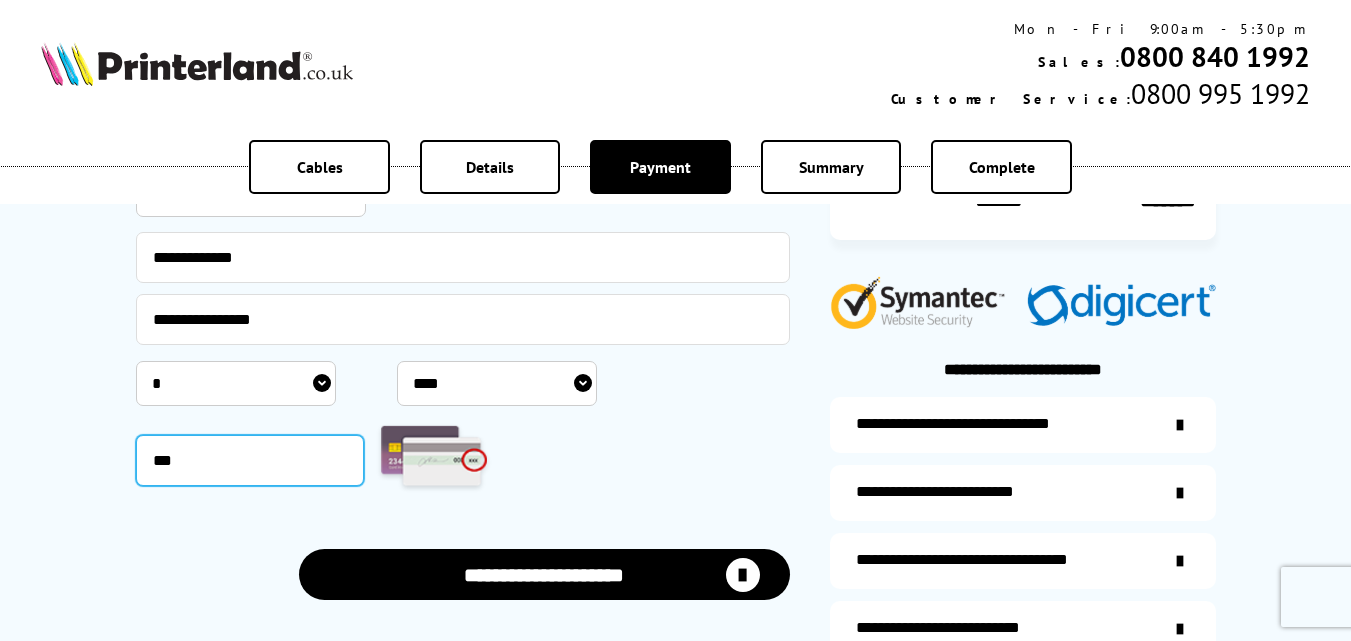 type on "***" 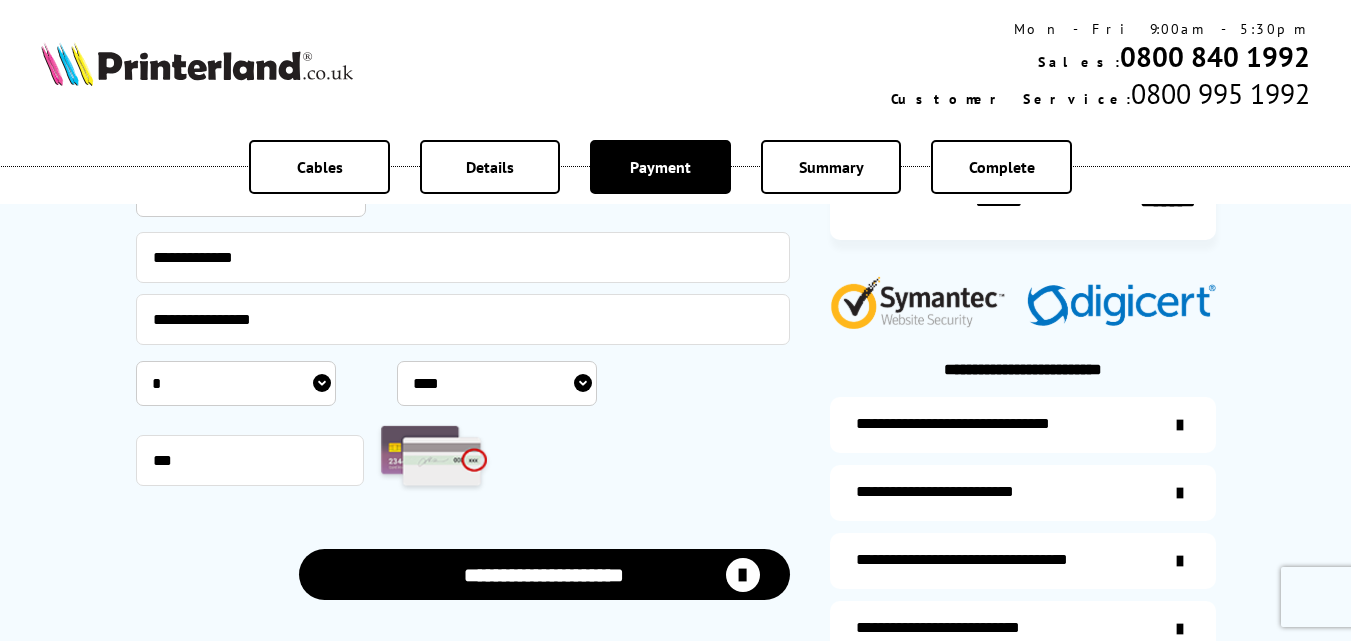click on "**********" at bounding box center (544, 574) 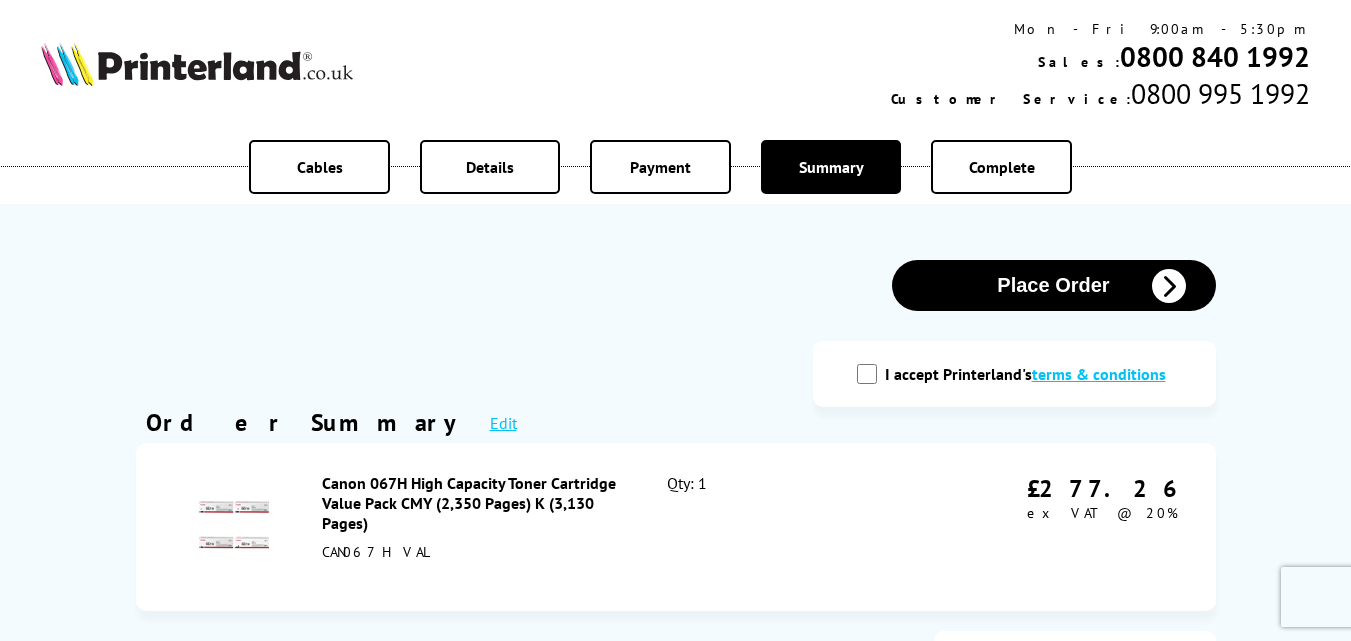 scroll, scrollTop: 0, scrollLeft: 0, axis: both 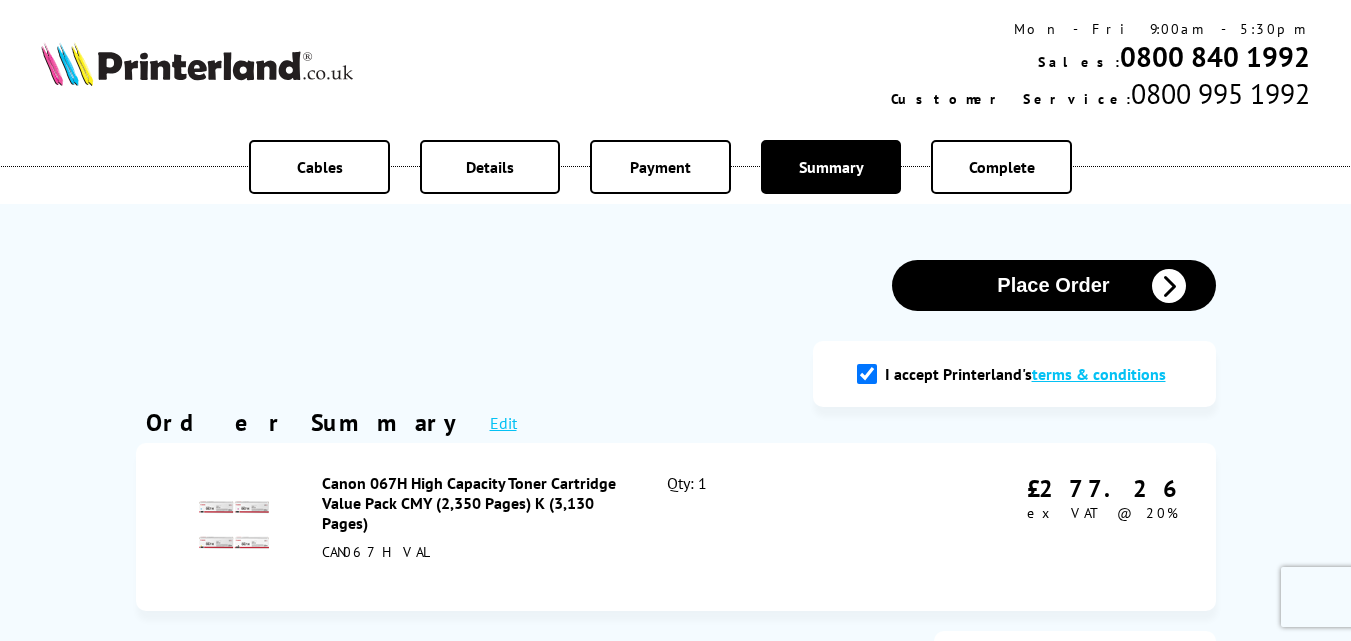 click on "Place Order" at bounding box center (1054, 285) 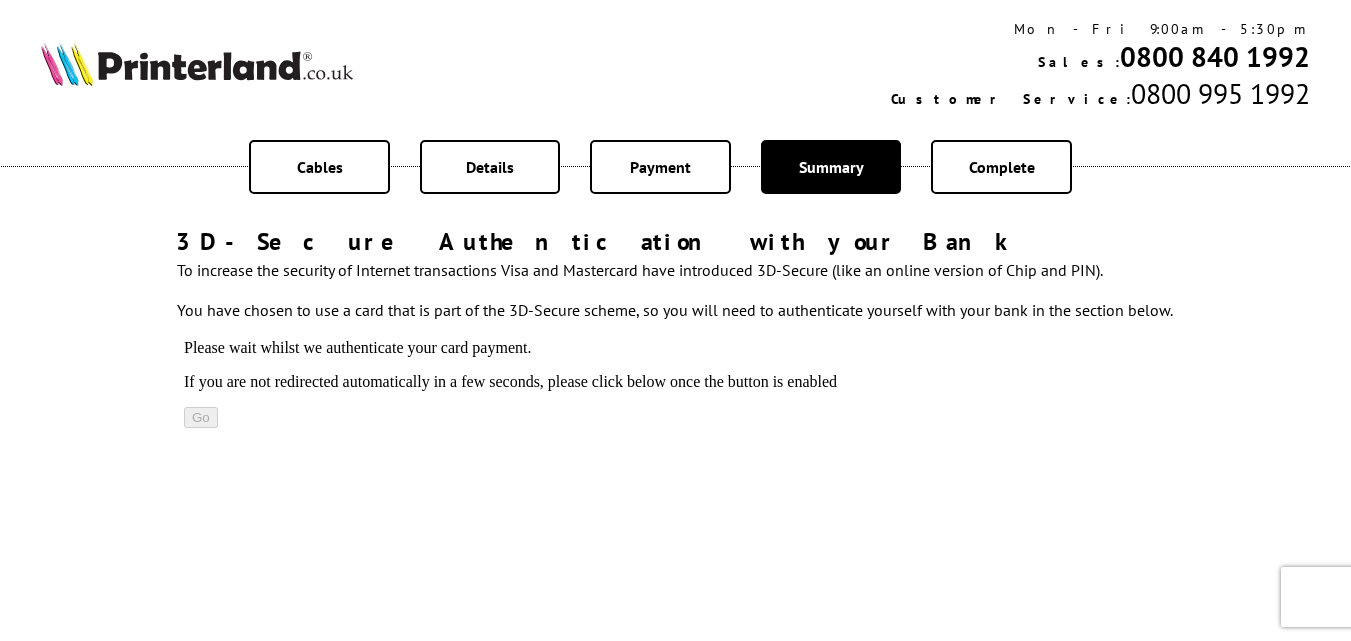 scroll, scrollTop: 0, scrollLeft: 0, axis: both 